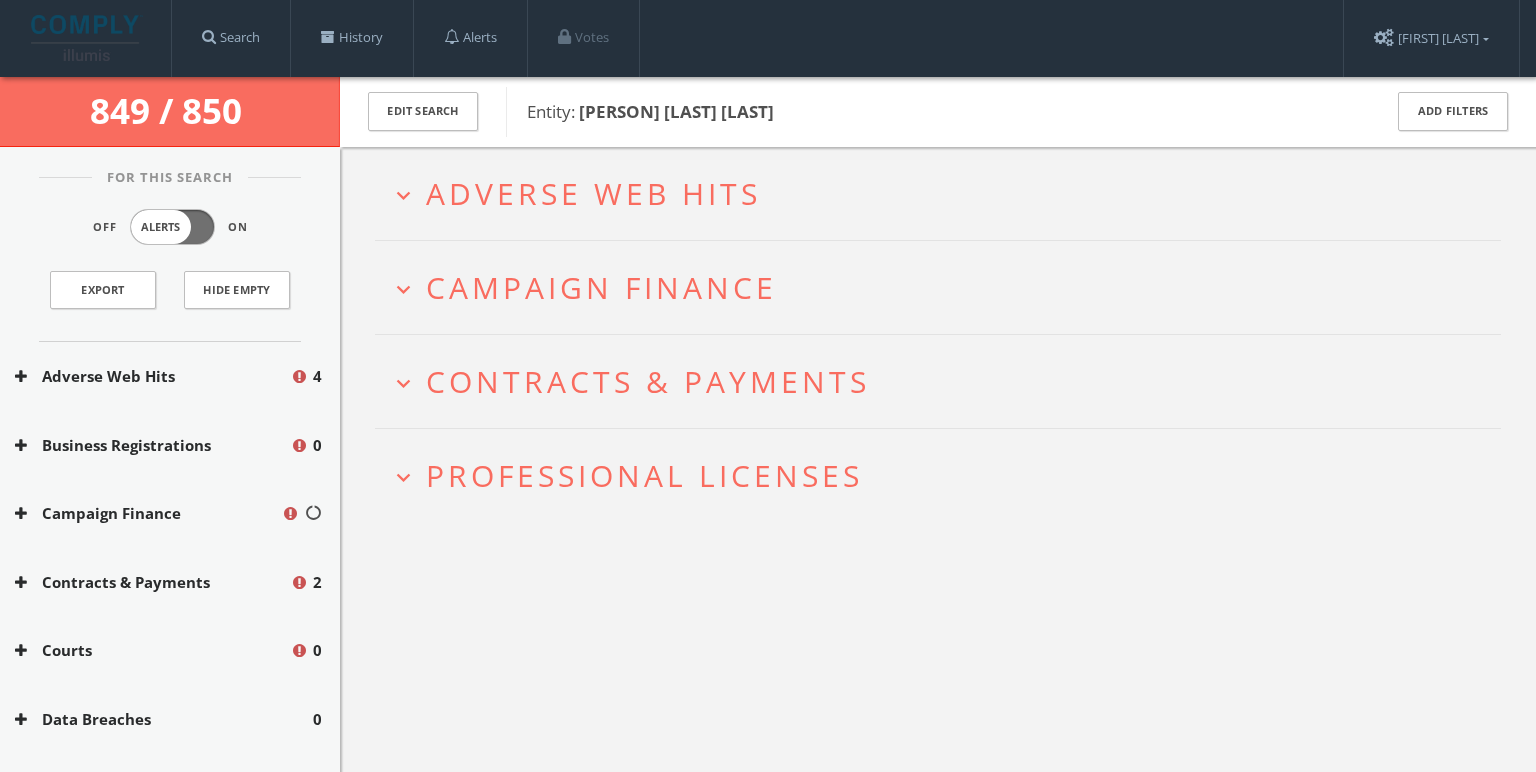 scroll, scrollTop: 0, scrollLeft: 0, axis: both 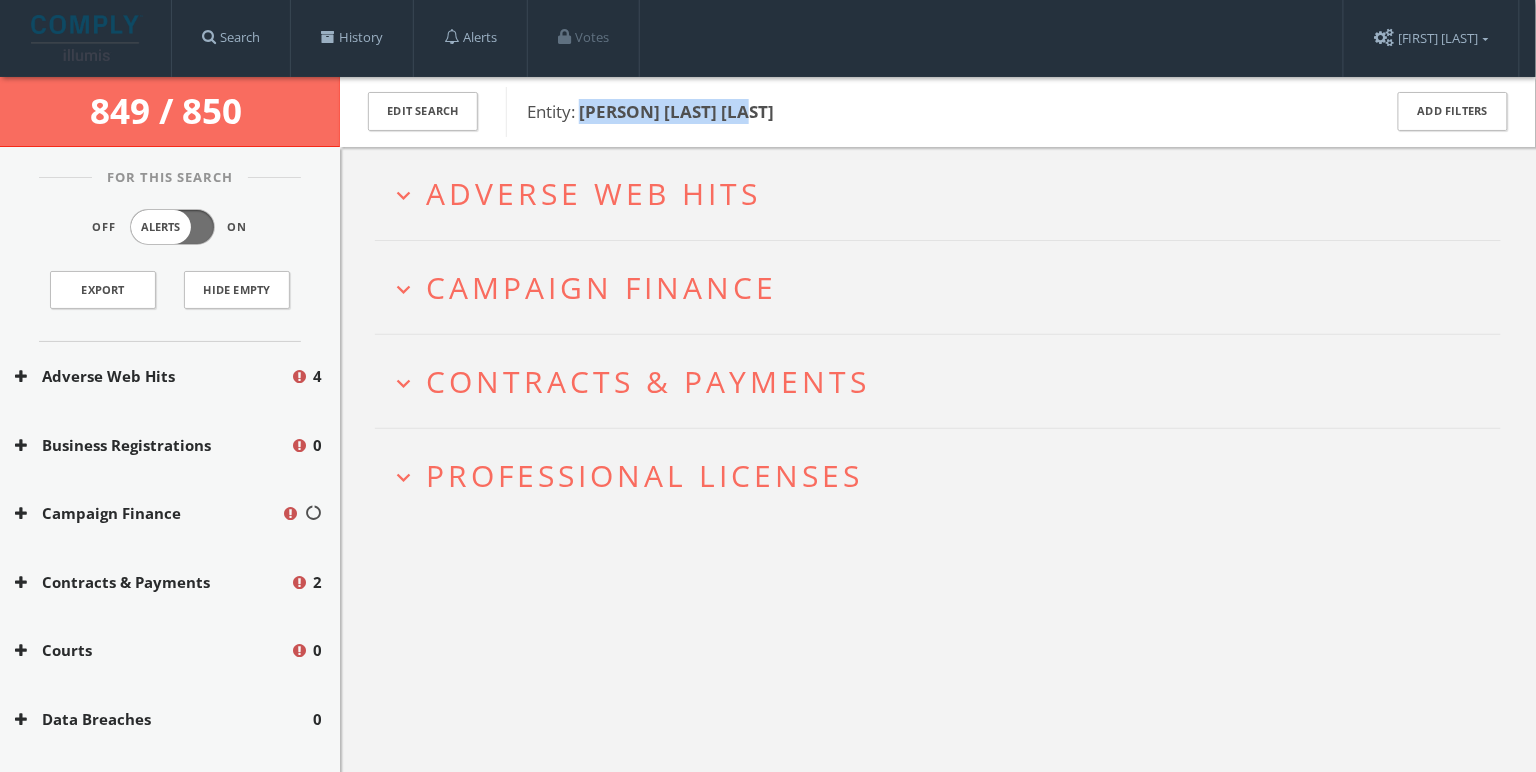 click on "Adverse Web Hits" at bounding box center [593, 193] 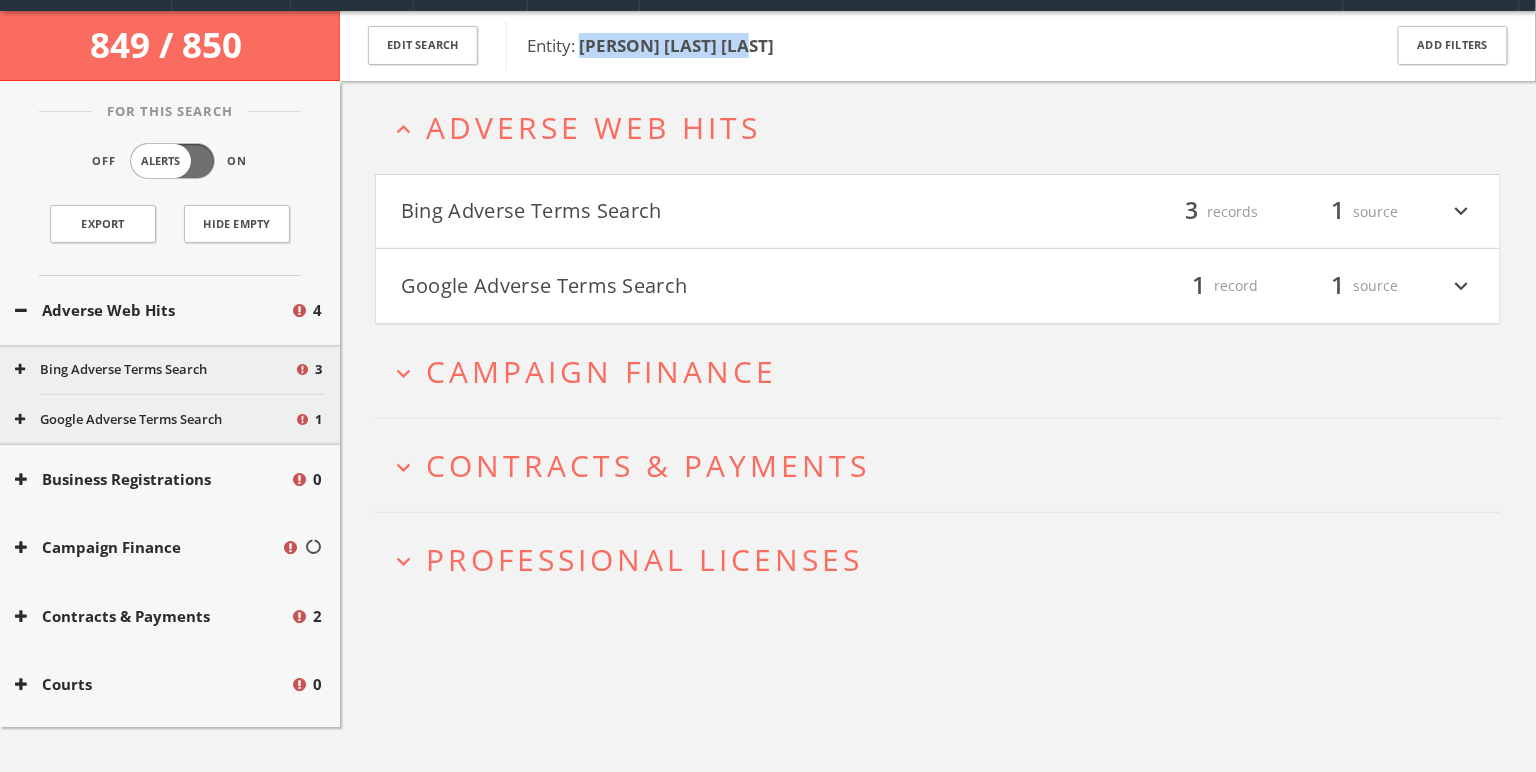 scroll, scrollTop: 76, scrollLeft: 0, axis: vertical 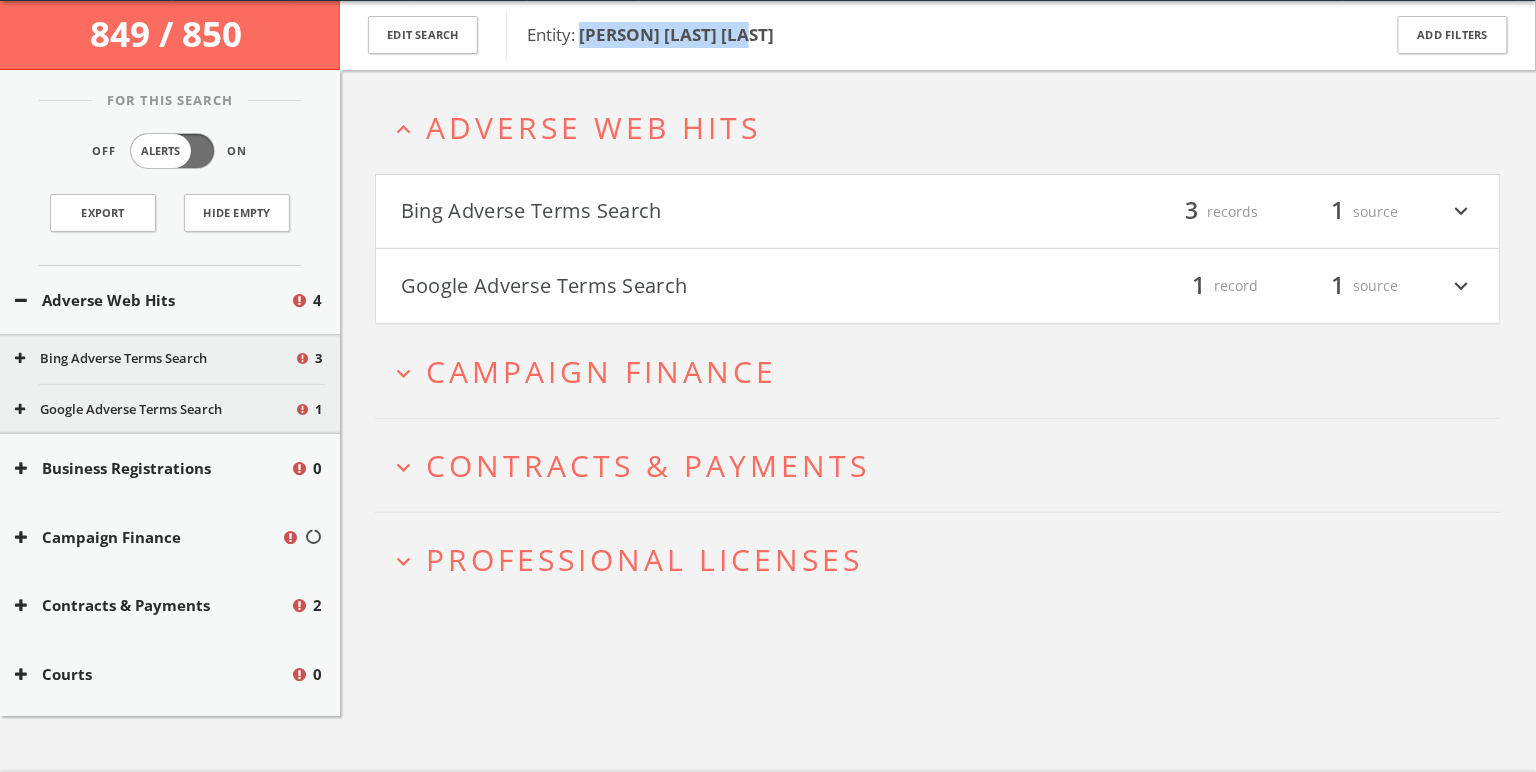 click on "Bing Adverse Terms Search" at bounding box center [669, 212] 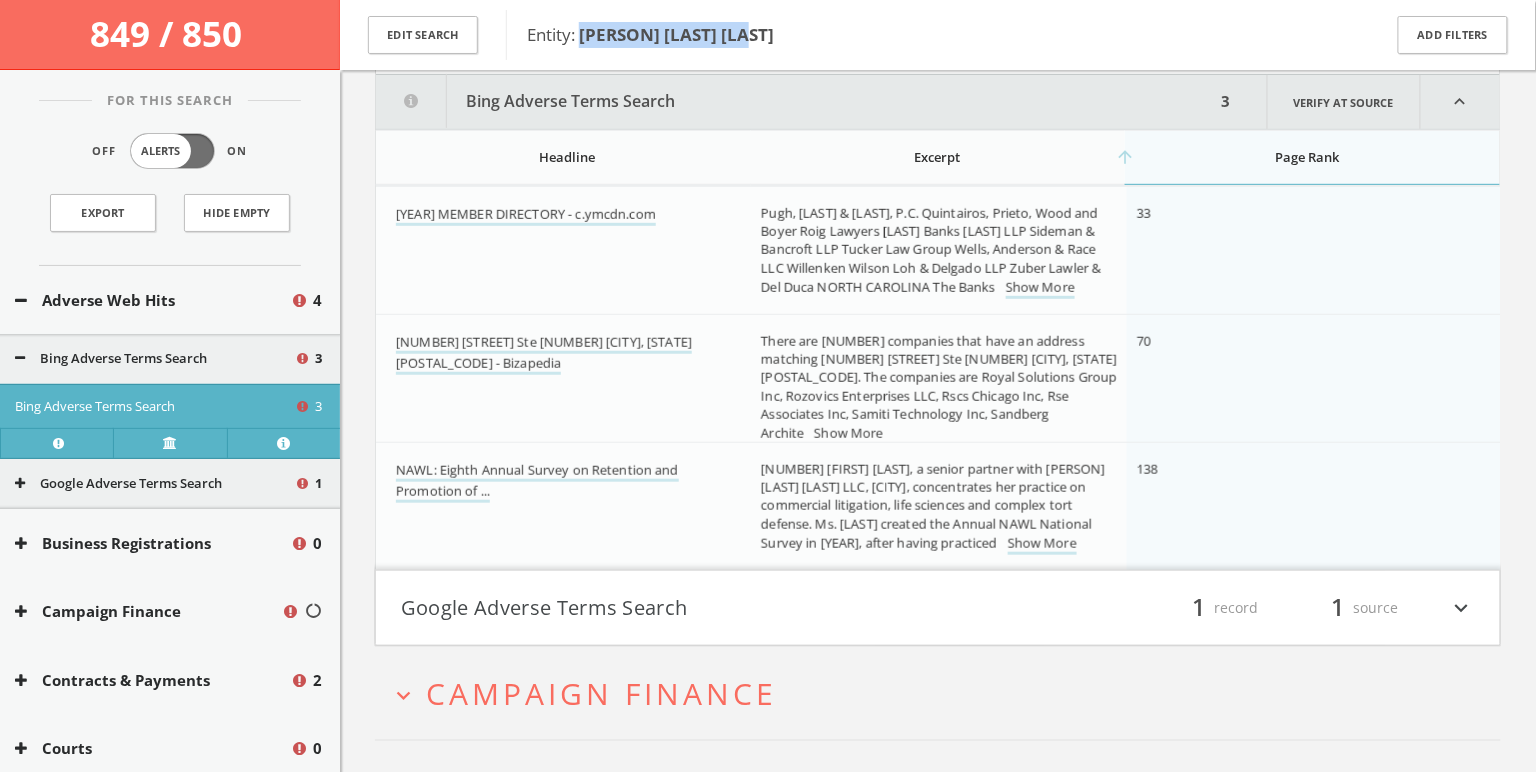 scroll, scrollTop: 253, scrollLeft: 0, axis: vertical 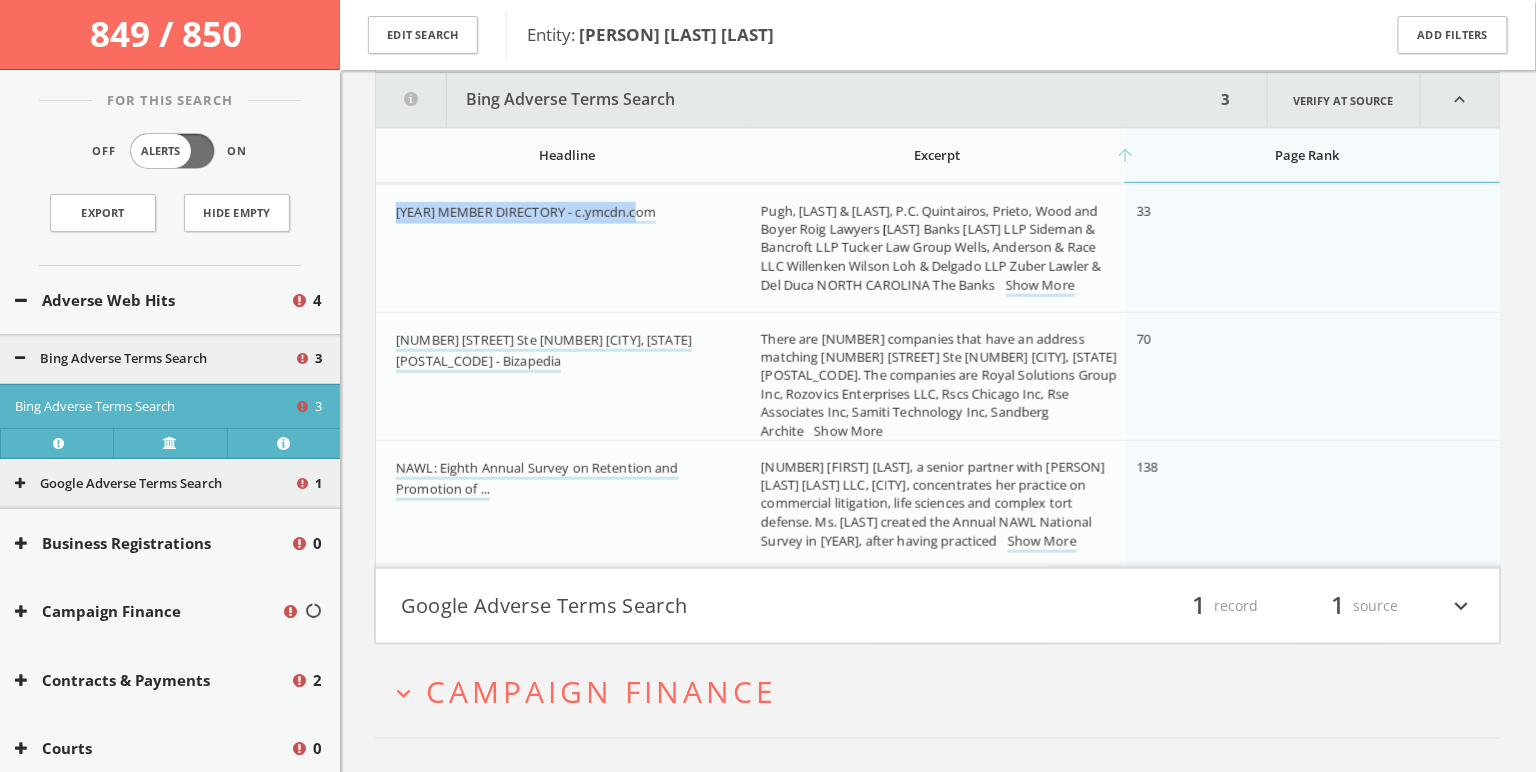 click on "Google Adverse Terms Search" at bounding box center [669, 606] 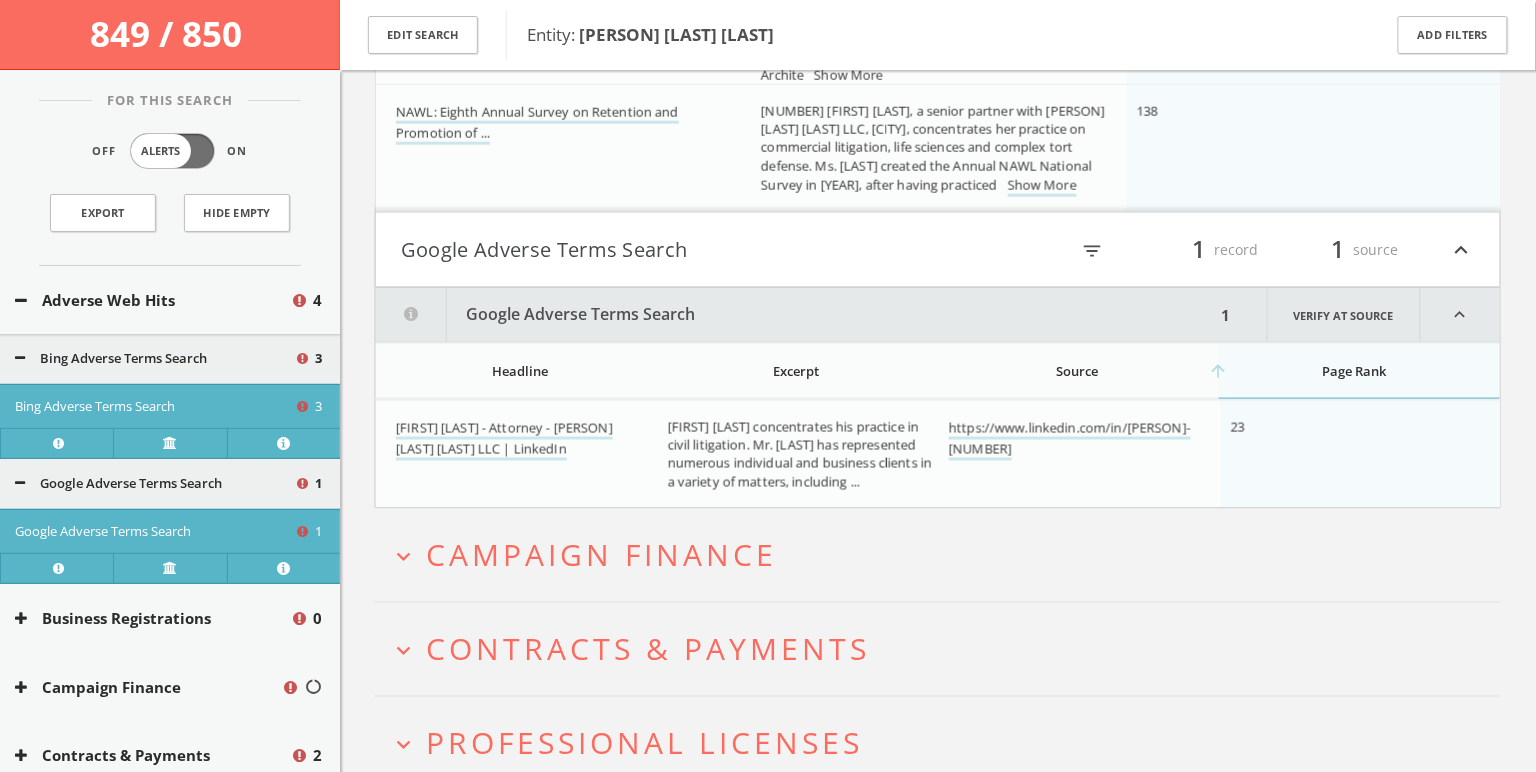 scroll, scrollTop: 691, scrollLeft: 0, axis: vertical 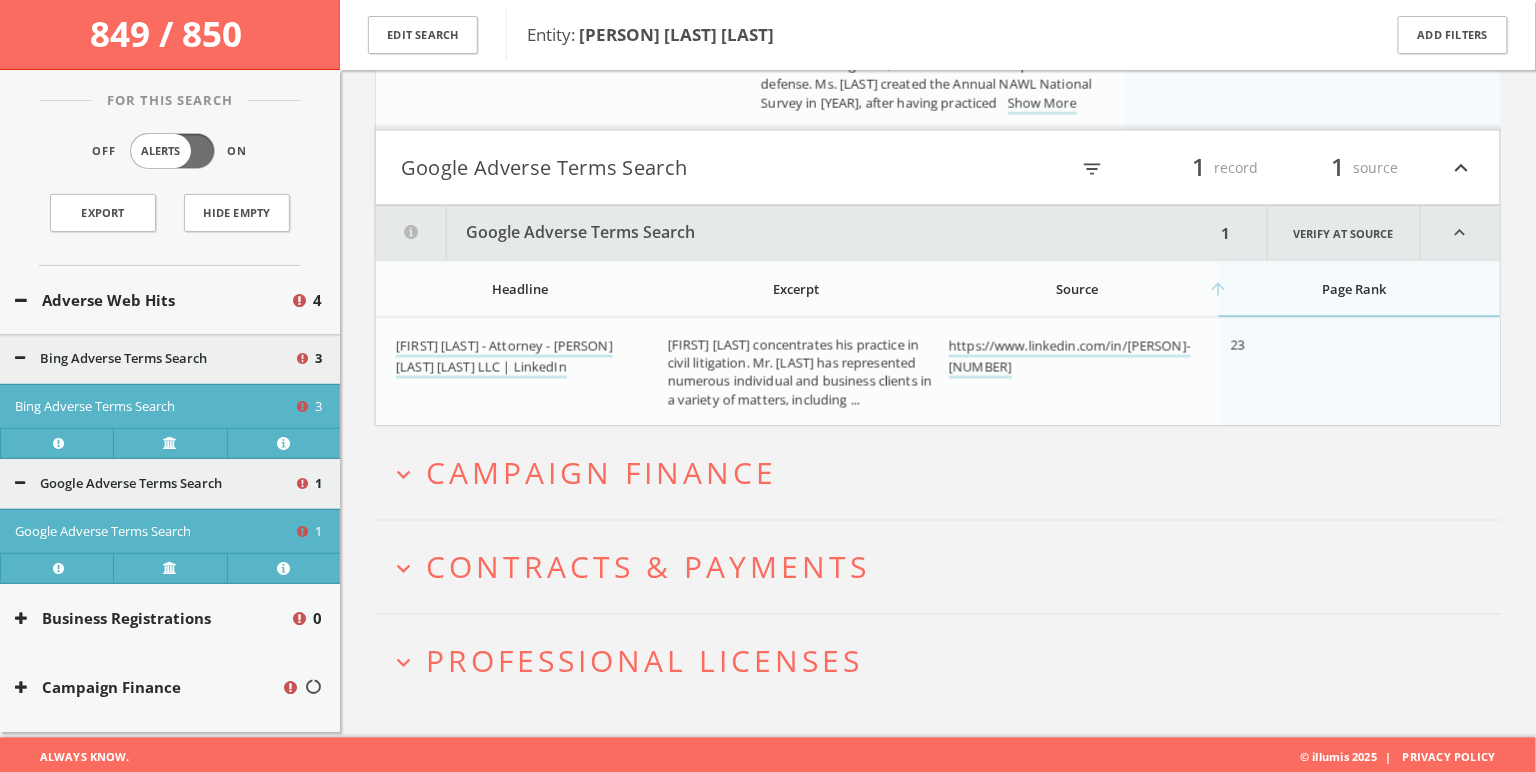 click on "Campaign Finance" at bounding box center (601, 473) 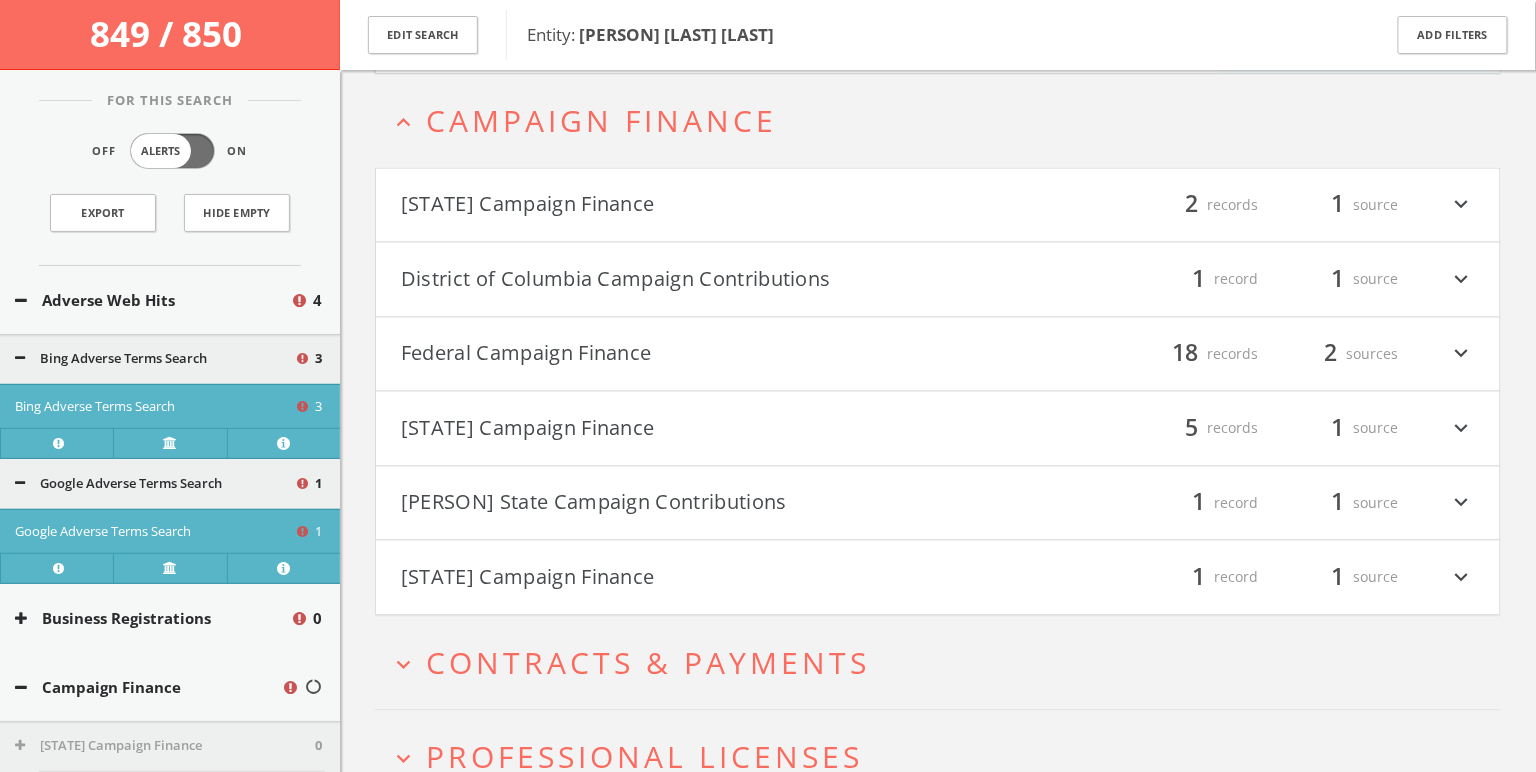 click on "Federal Campaign Finance" at bounding box center (669, 355) 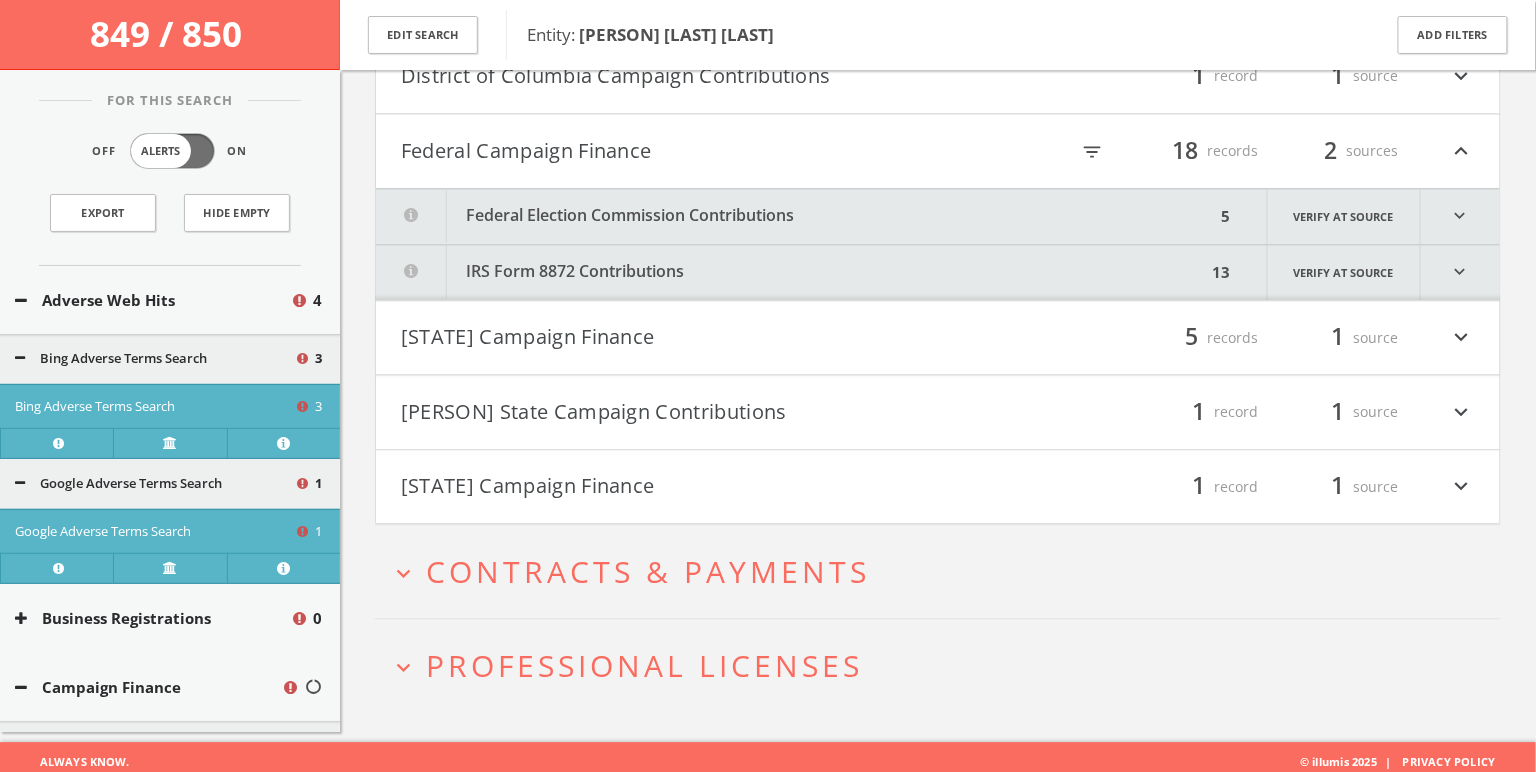 click on "Federal Election Commission Contributions" at bounding box center [796, 216] 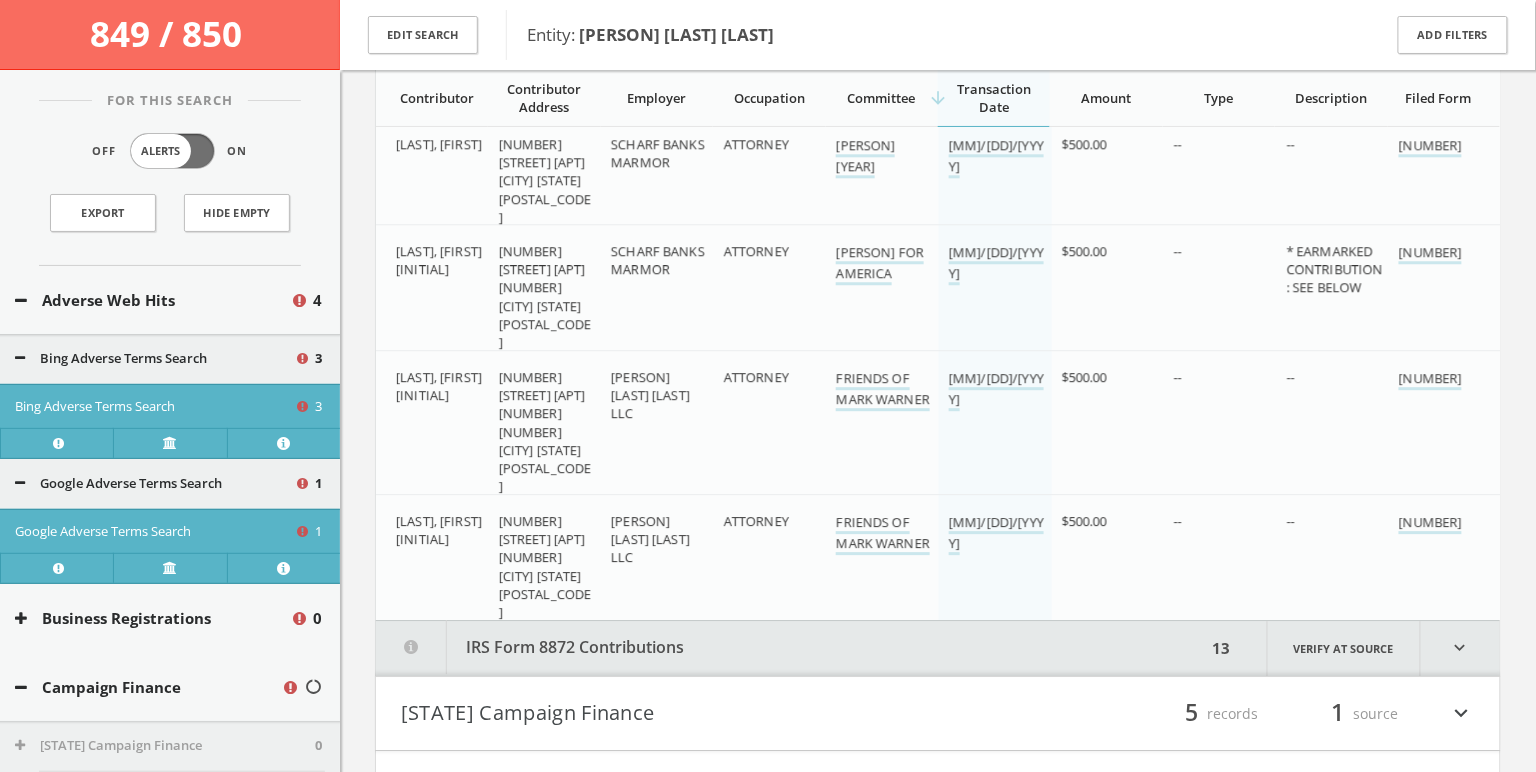 scroll, scrollTop: 1543, scrollLeft: 0, axis: vertical 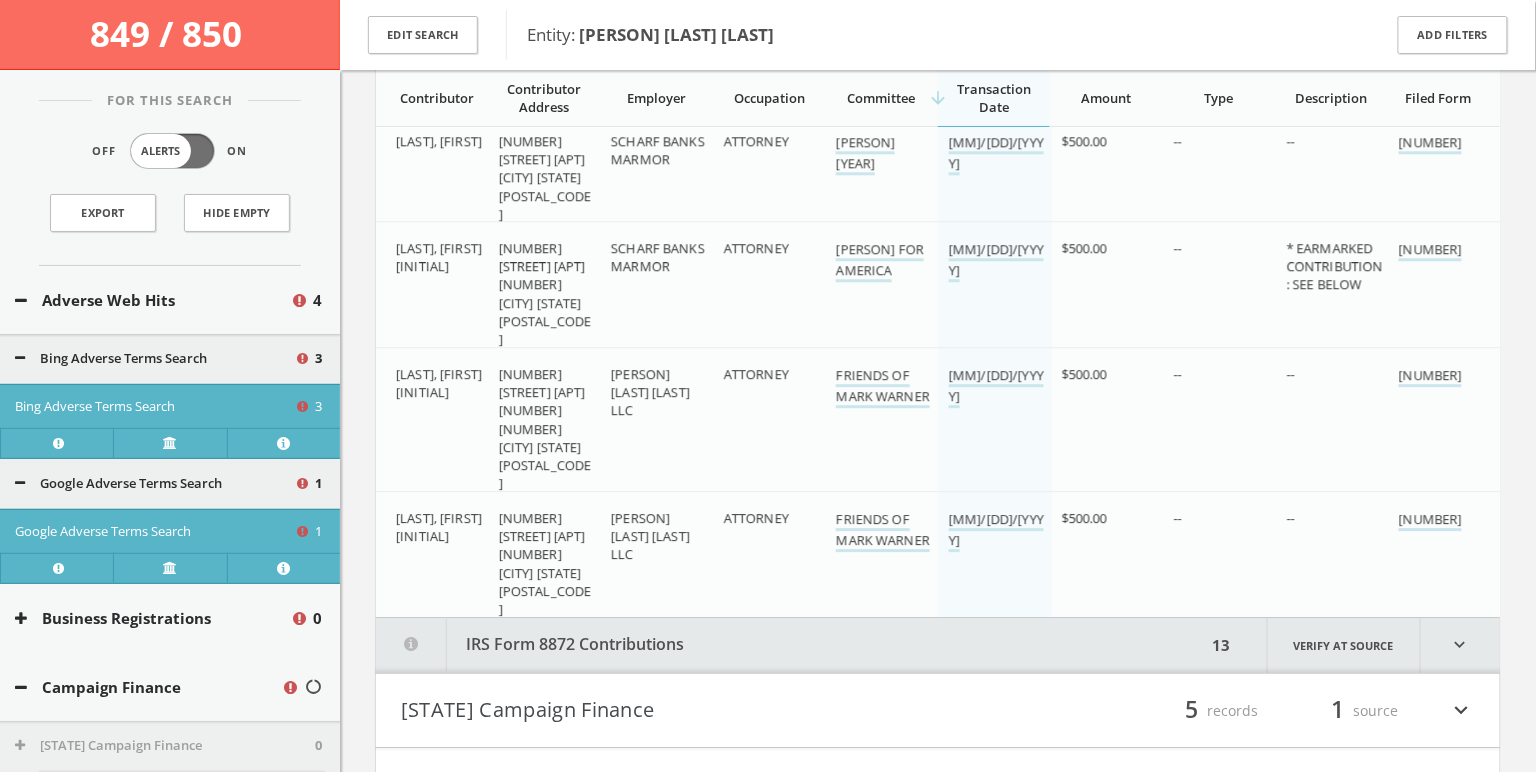 click on "IRS Form 8872 Contributions" at bounding box center (791, 645) 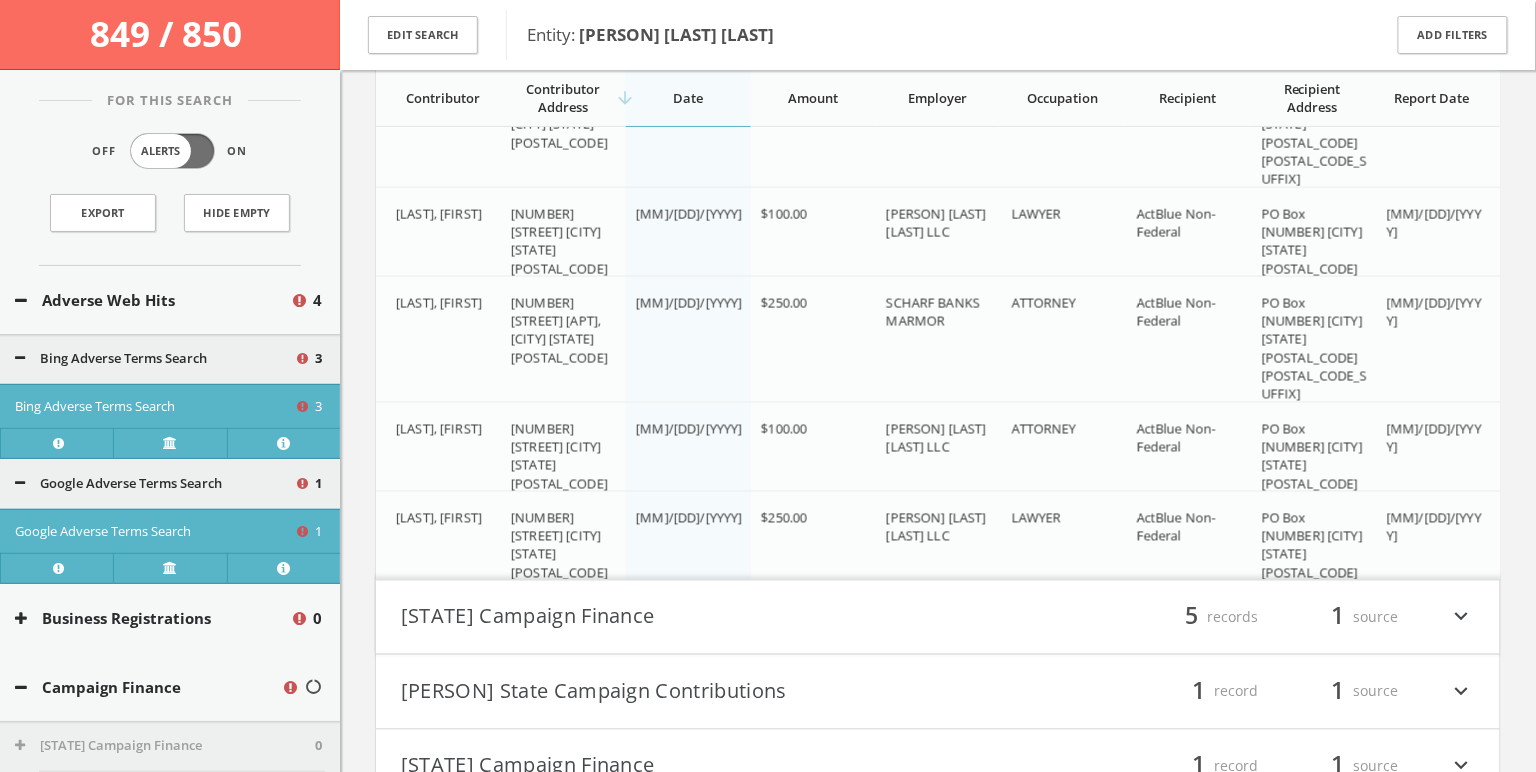 scroll, scrollTop: 3140, scrollLeft: 0, axis: vertical 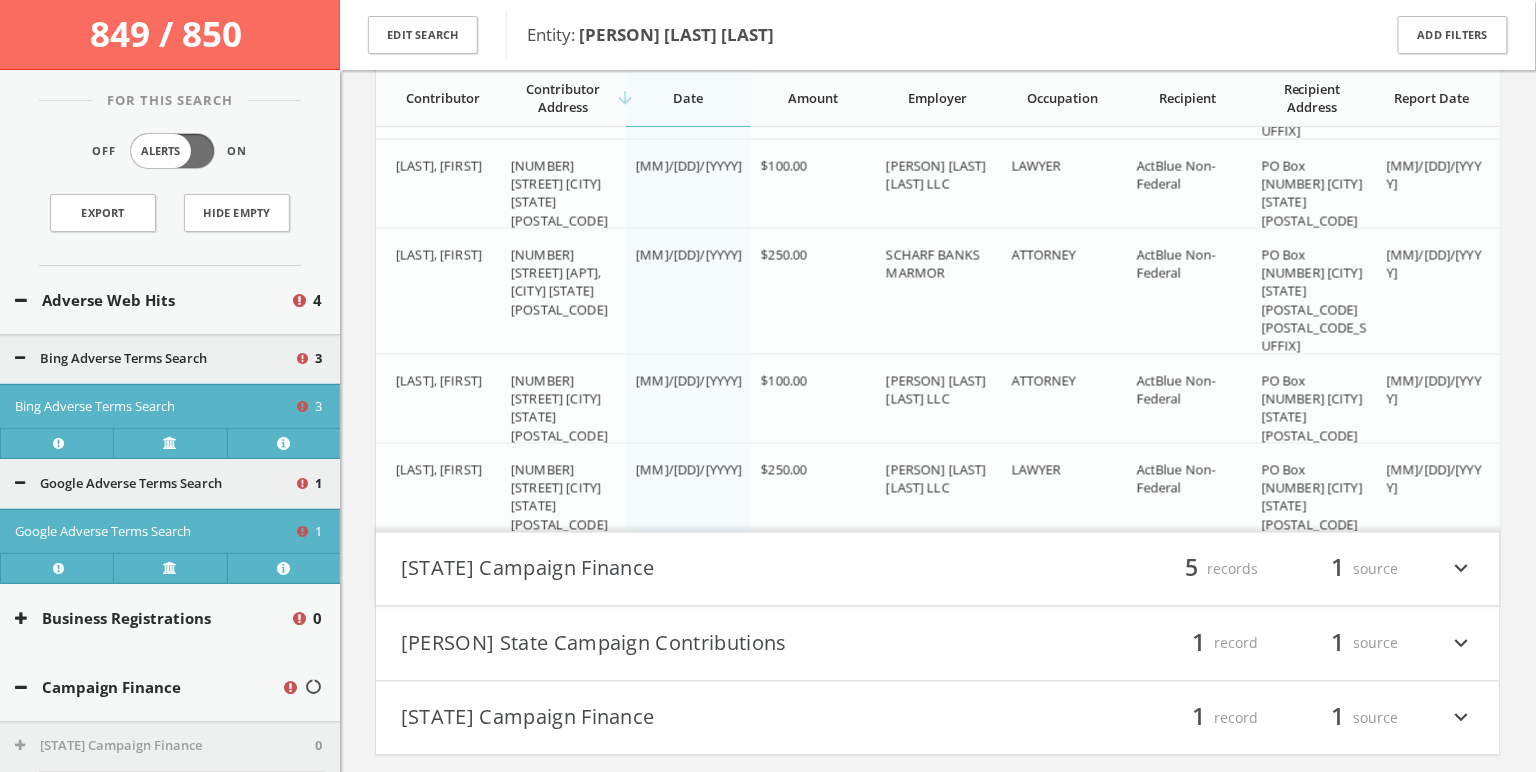 click on "[STATE] Campaign Finance" at bounding box center (669, 570) 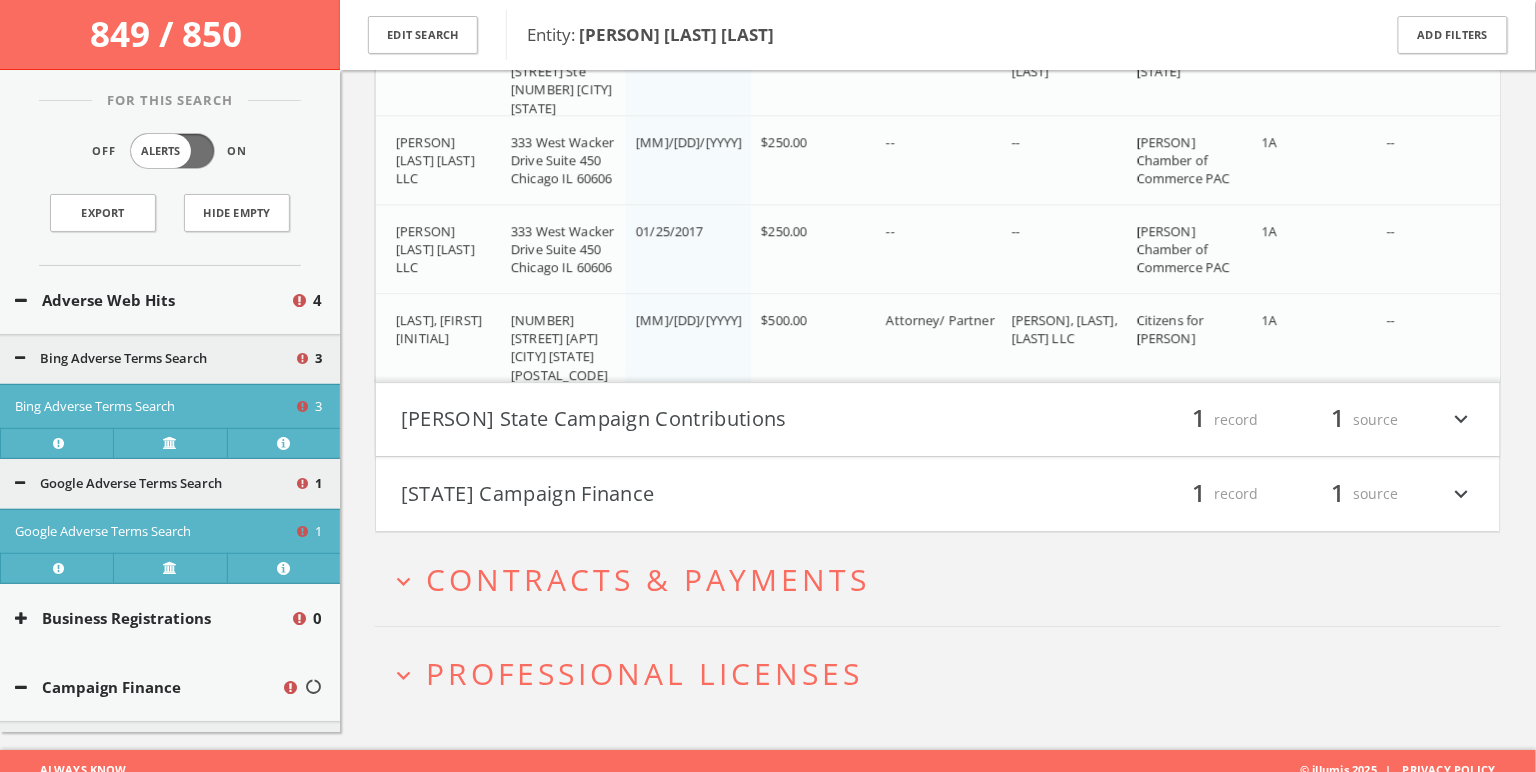 scroll, scrollTop: 3928, scrollLeft: 0, axis: vertical 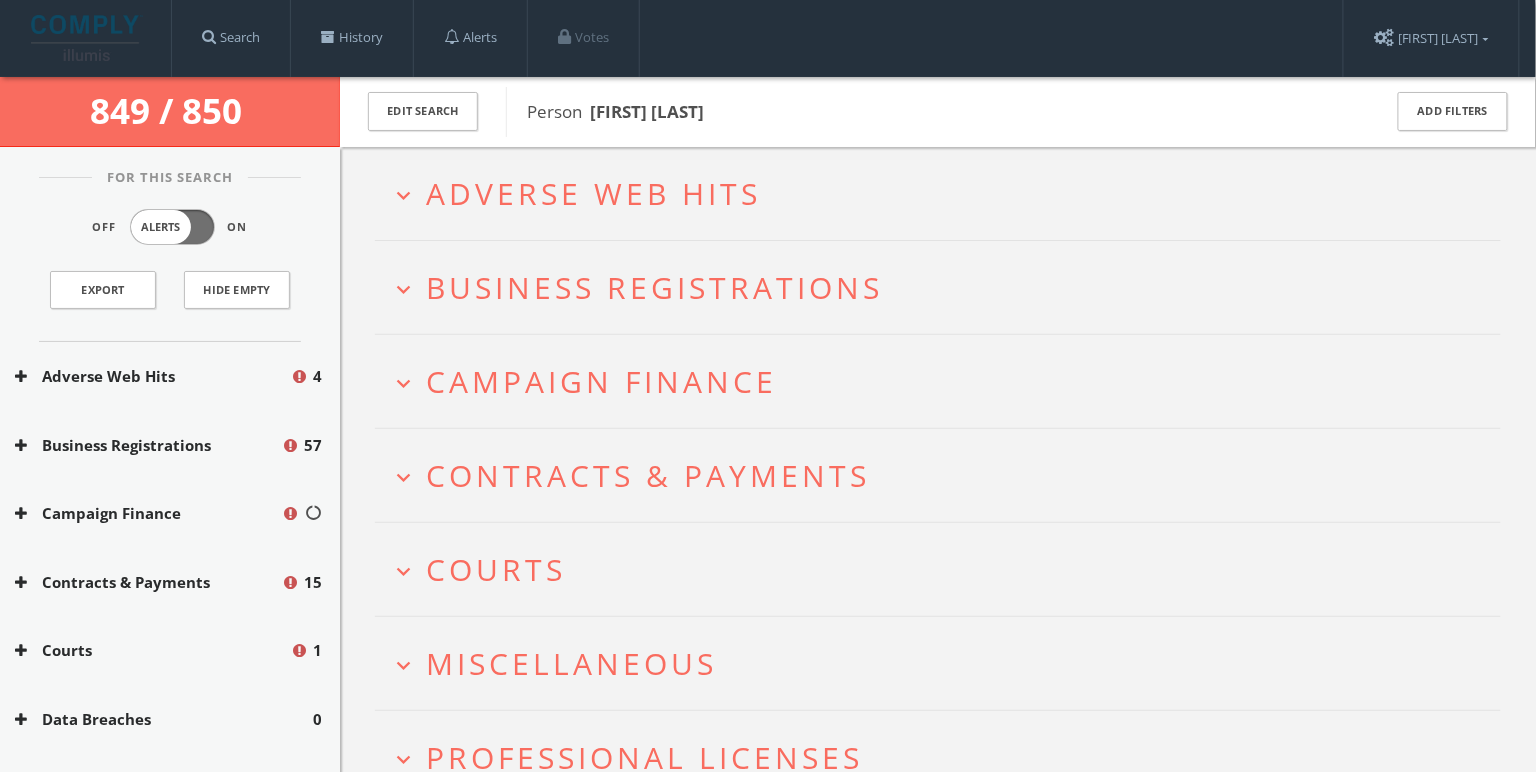 click on "Adverse Web Hits" at bounding box center (593, 193) 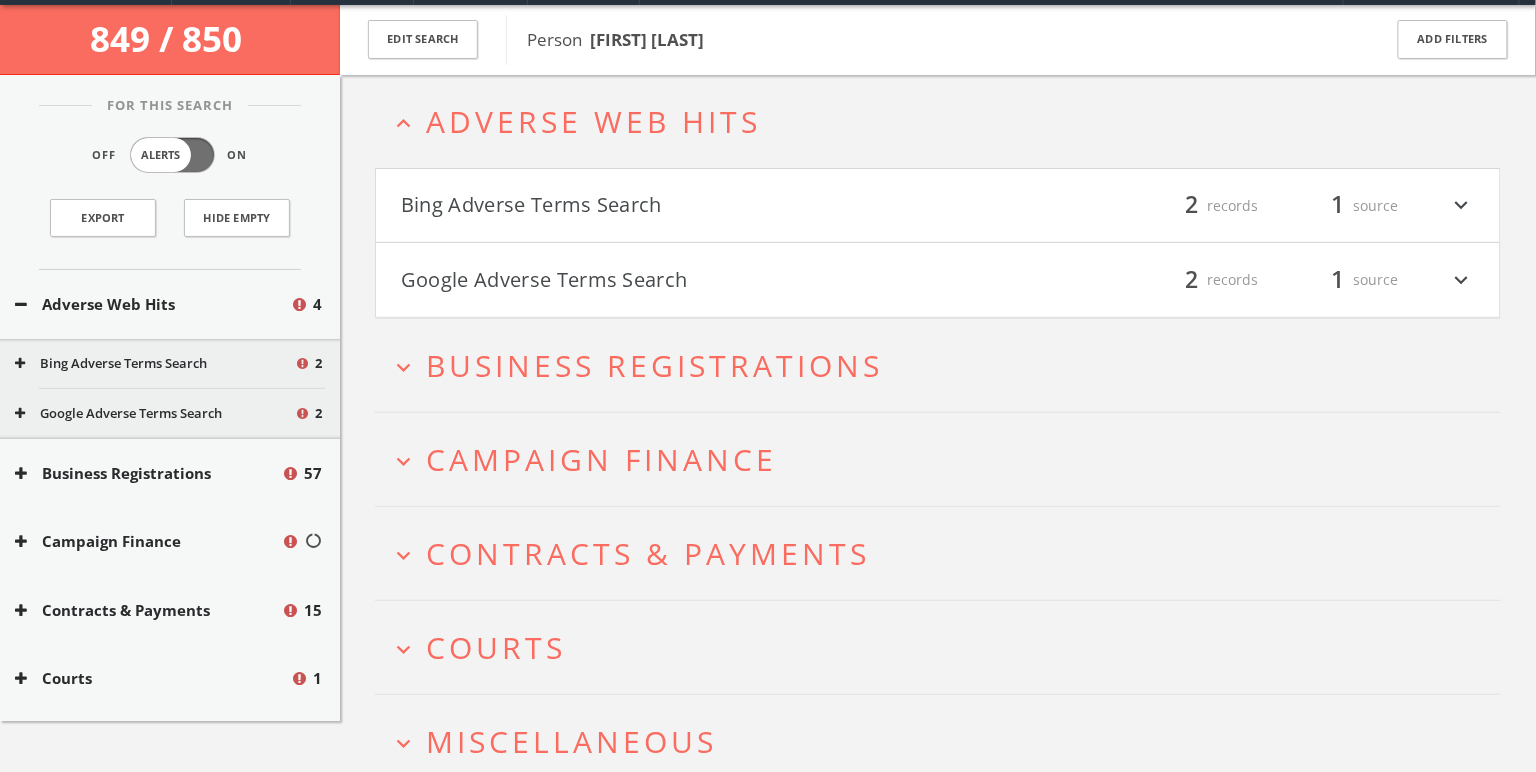 click on "Bing Adverse Terms Search filter_list 2 records 1 source  expand_more" at bounding box center (938, 206) 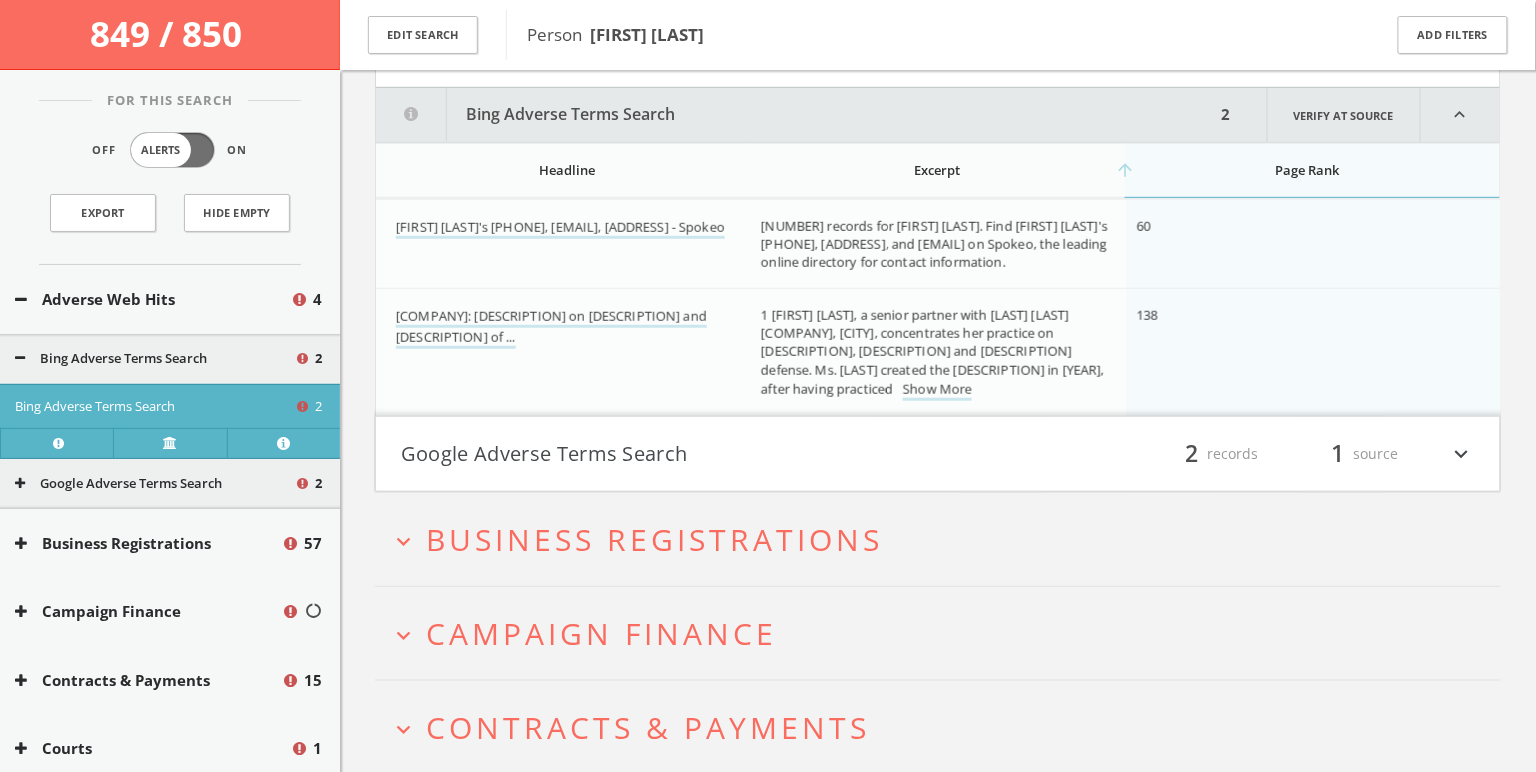 scroll, scrollTop: 242, scrollLeft: 0, axis: vertical 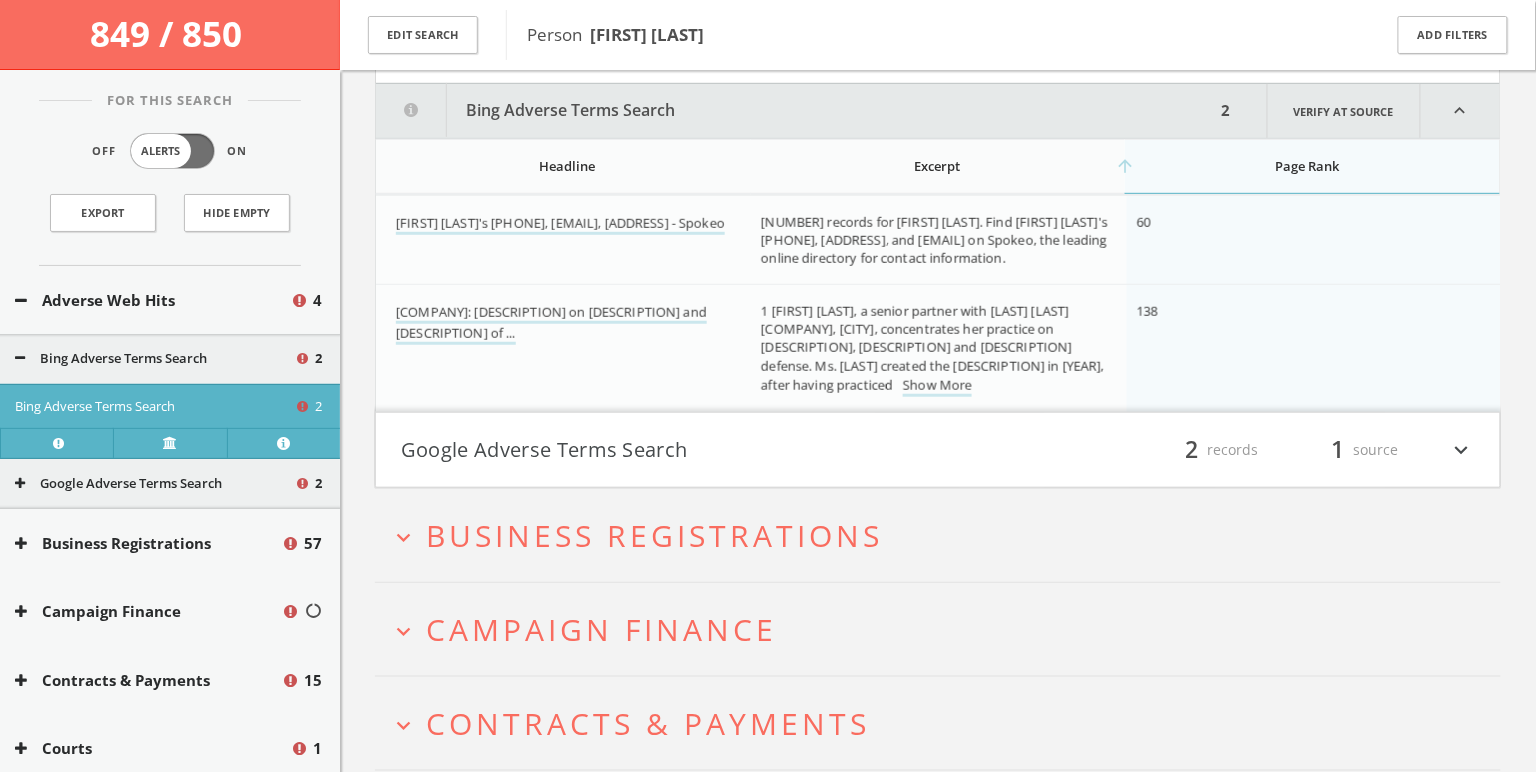 click on "Google Adverse Terms Search" at bounding box center [669, 450] 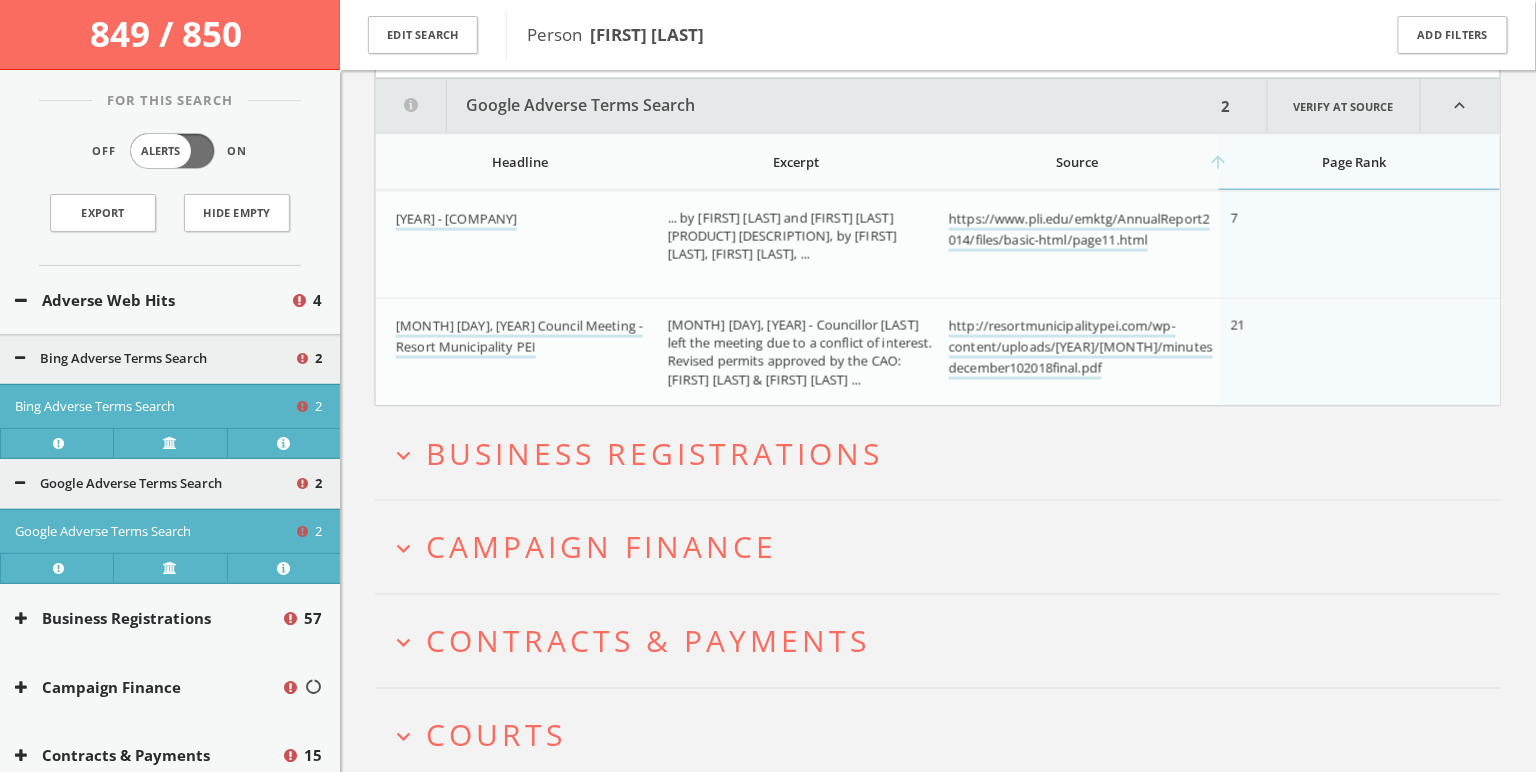 scroll, scrollTop: 656, scrollLeft: 0, axis: vertical 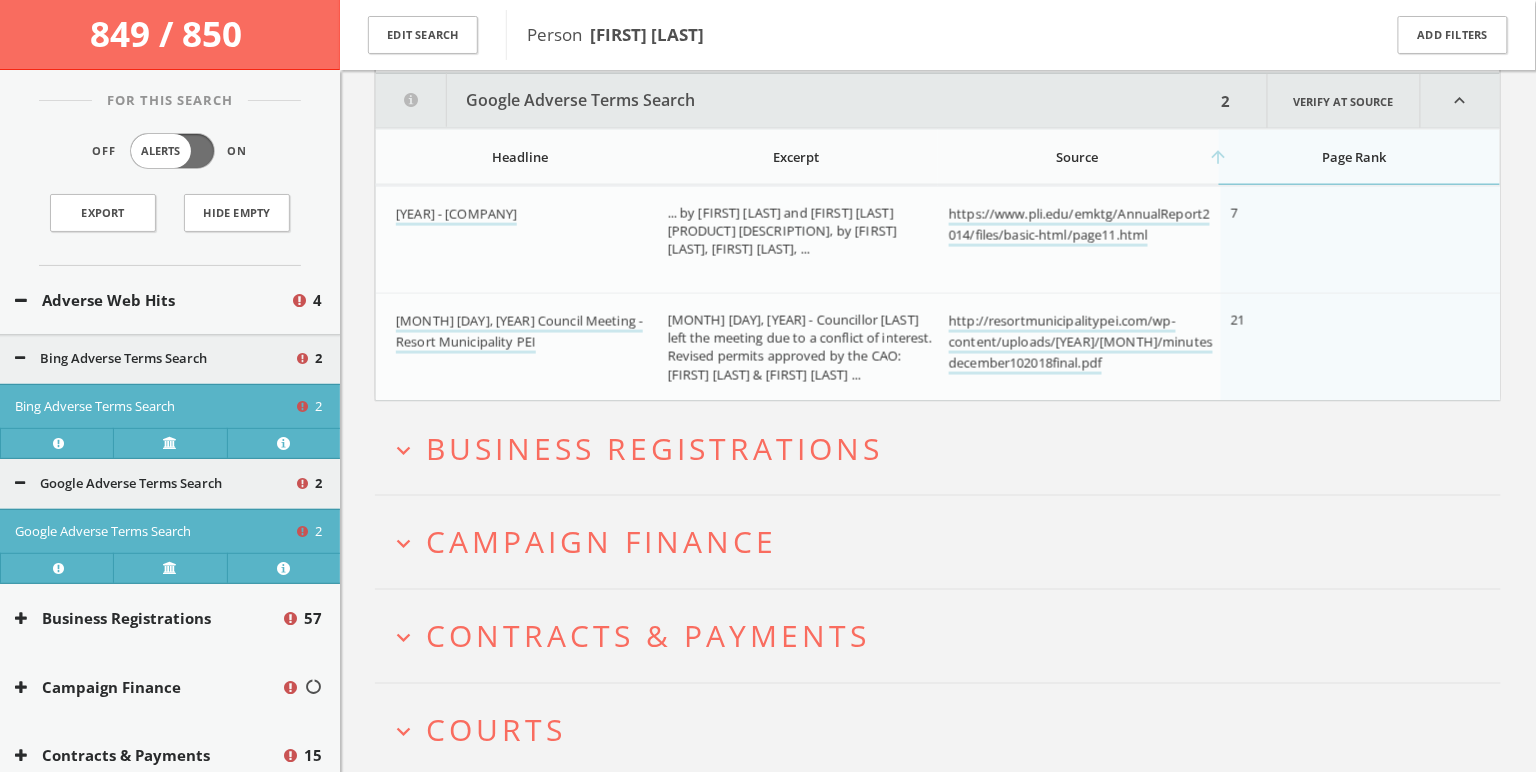 type 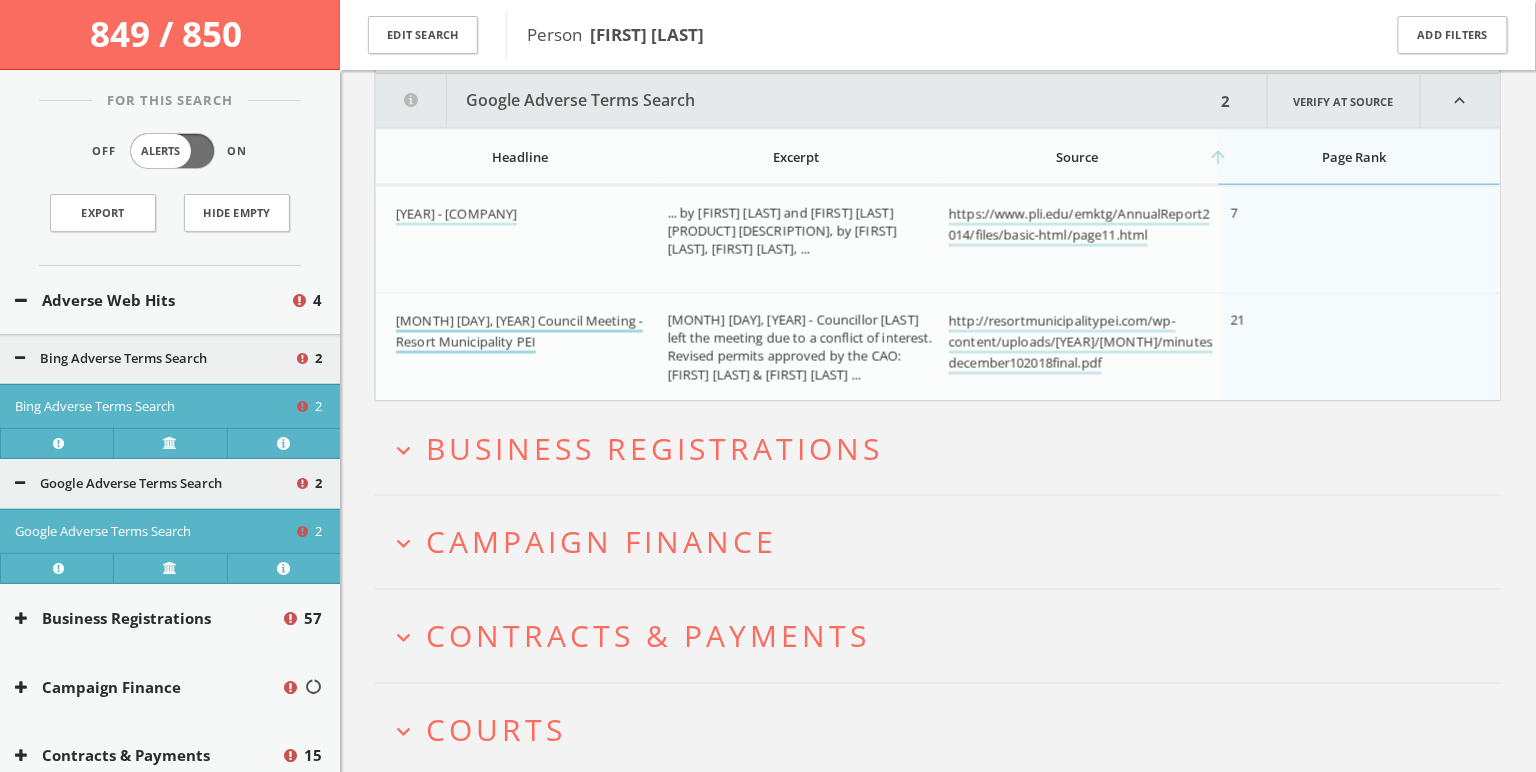 click on "[MONTH] [DAY], [YEAR] Council Meeting - Resort Municipality PEI" at bounding box center [519, 333] 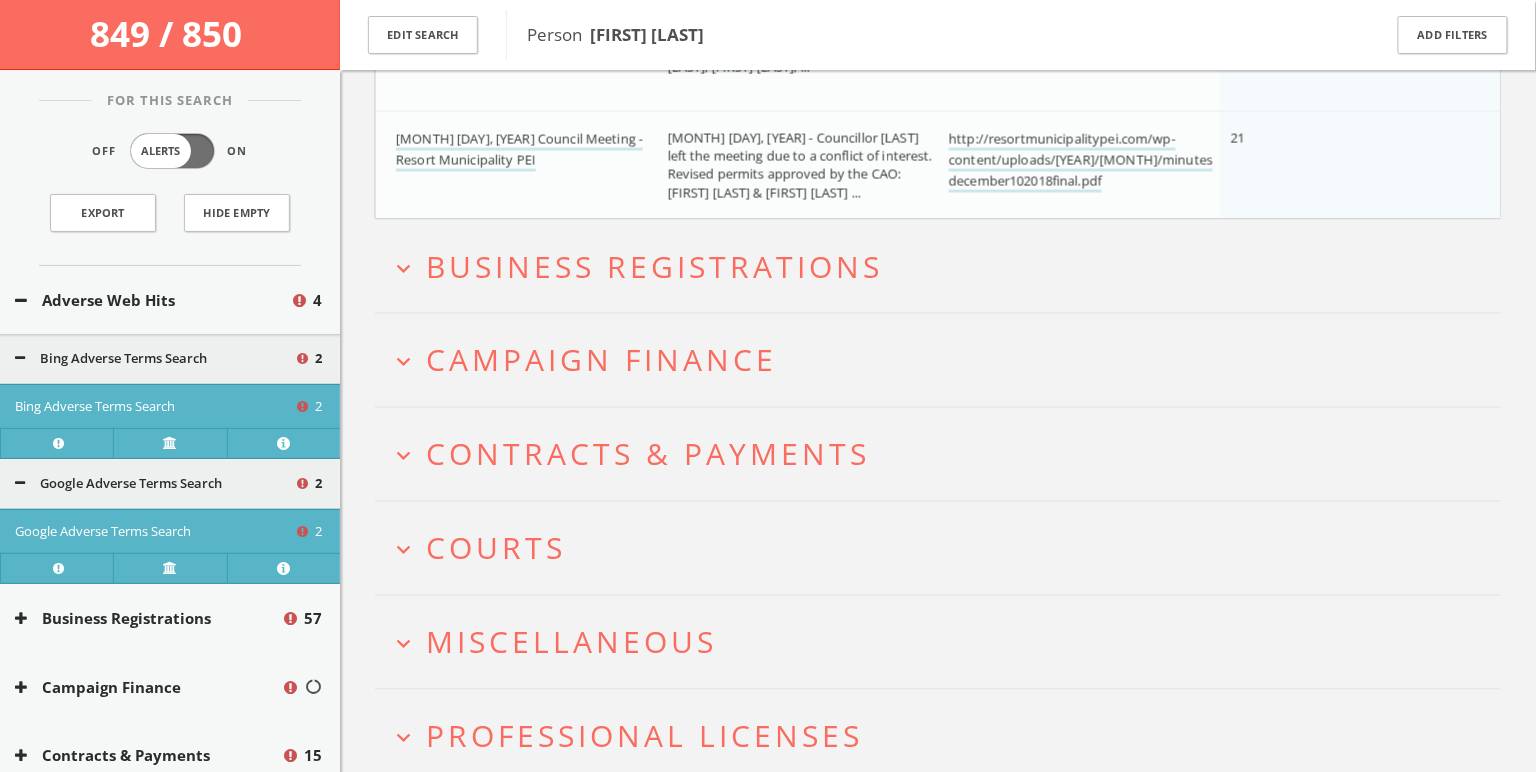 click on "Campaign Finance" at bounding box center (601, 360) 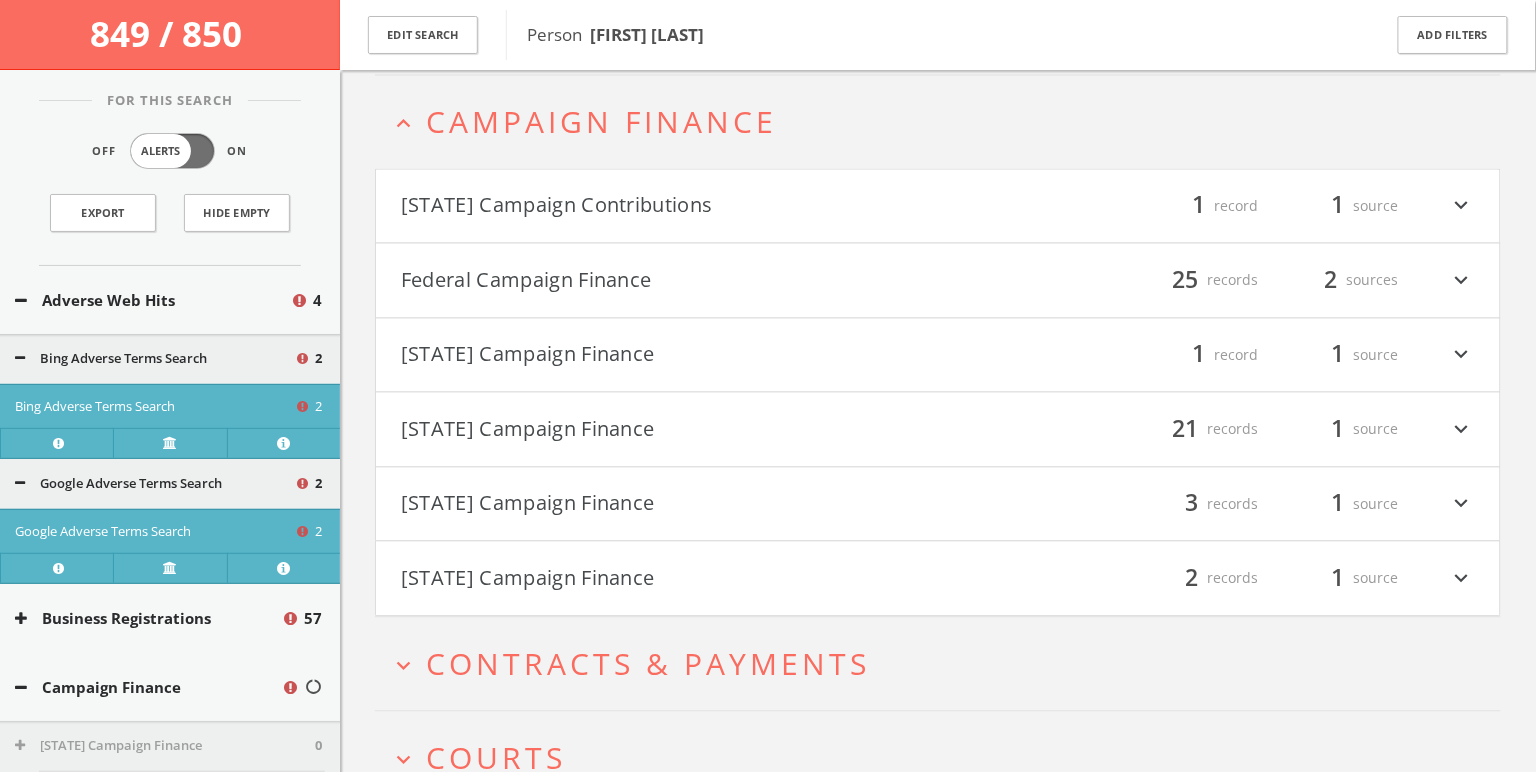 click on "Federal Campaign Finance" at bounding box center (669, 281) 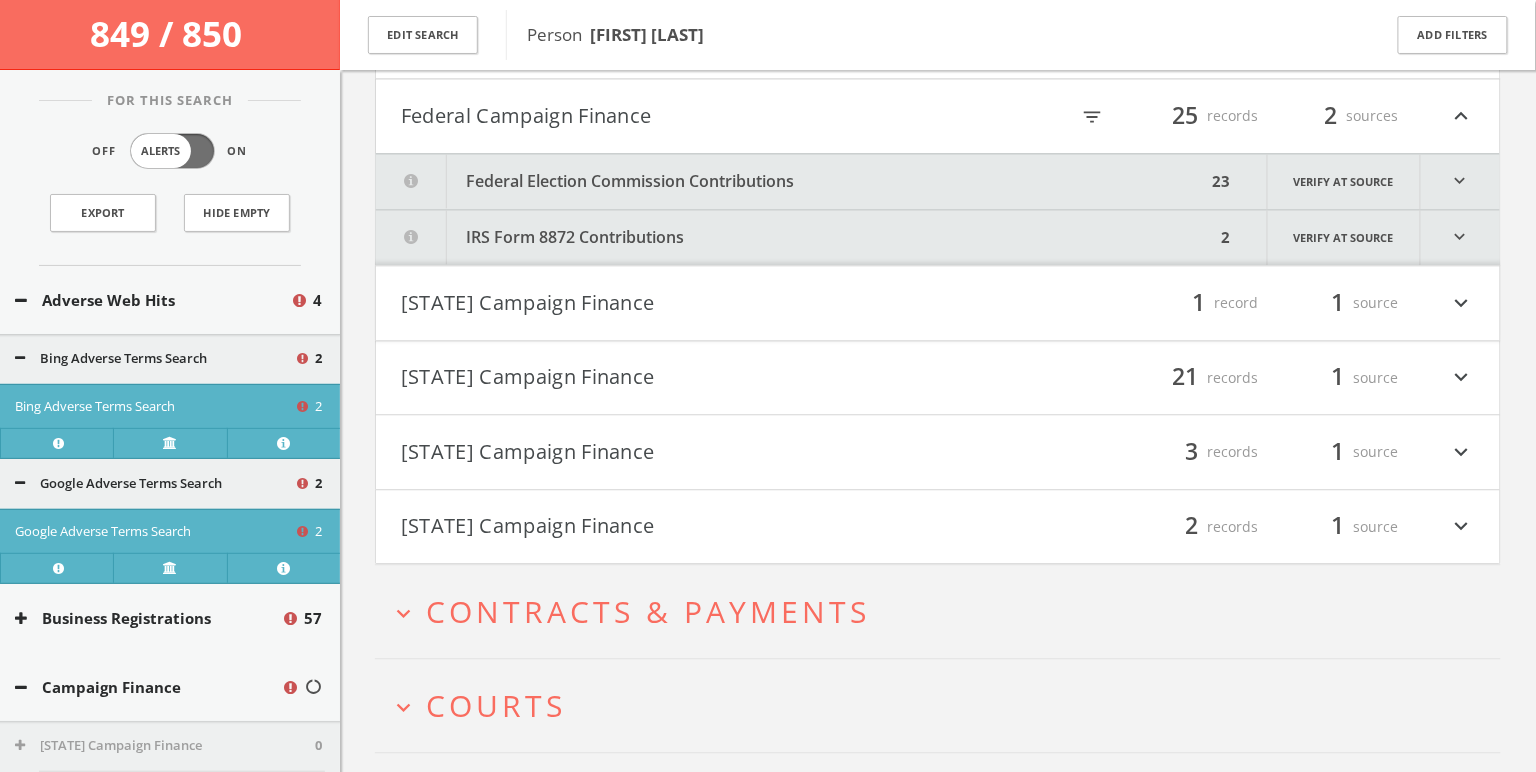 scroll, scrollTop: 1243, scrollLeft: 0, axis: vertical 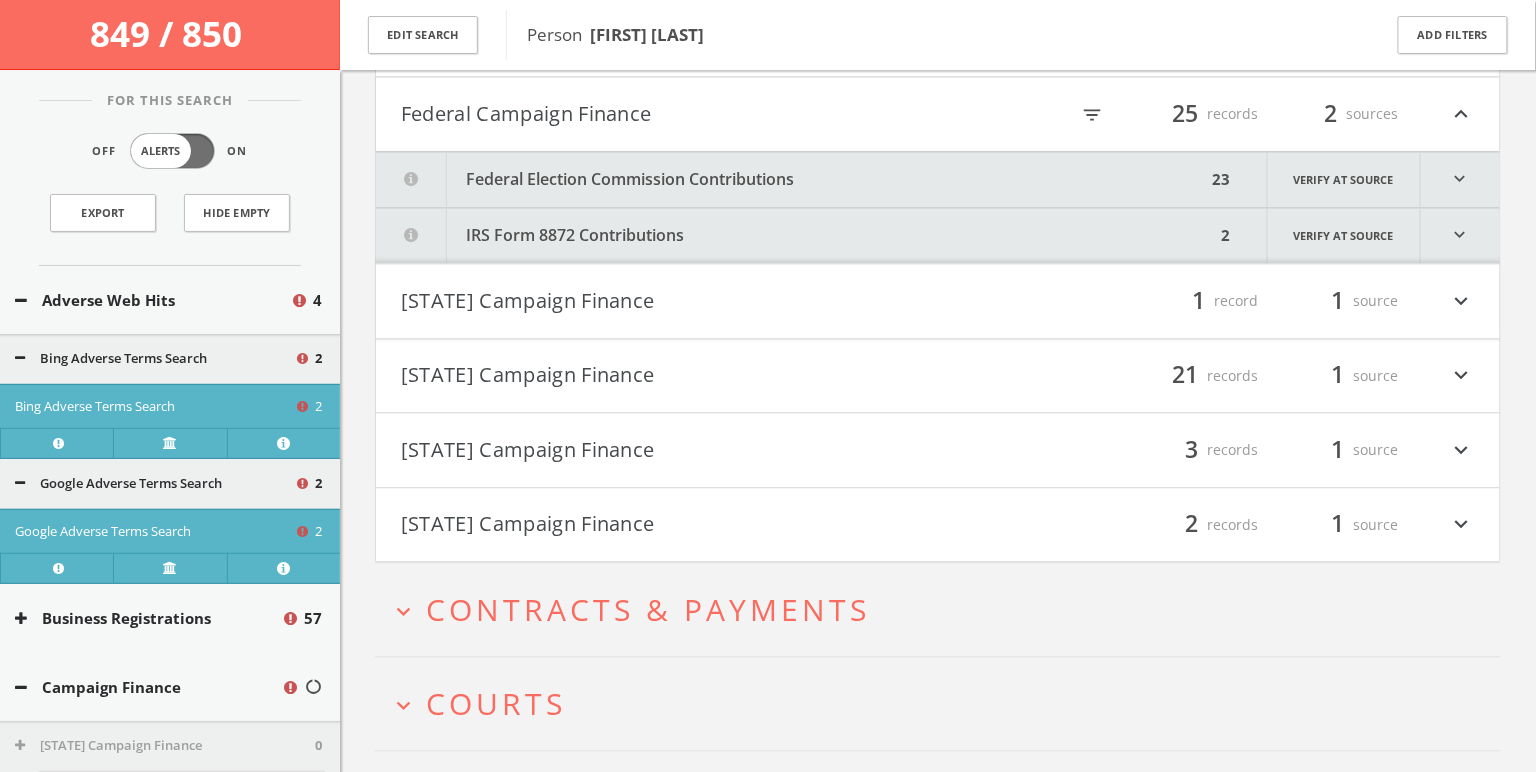 click on "filter_list" at bounding box center (1092, 115) 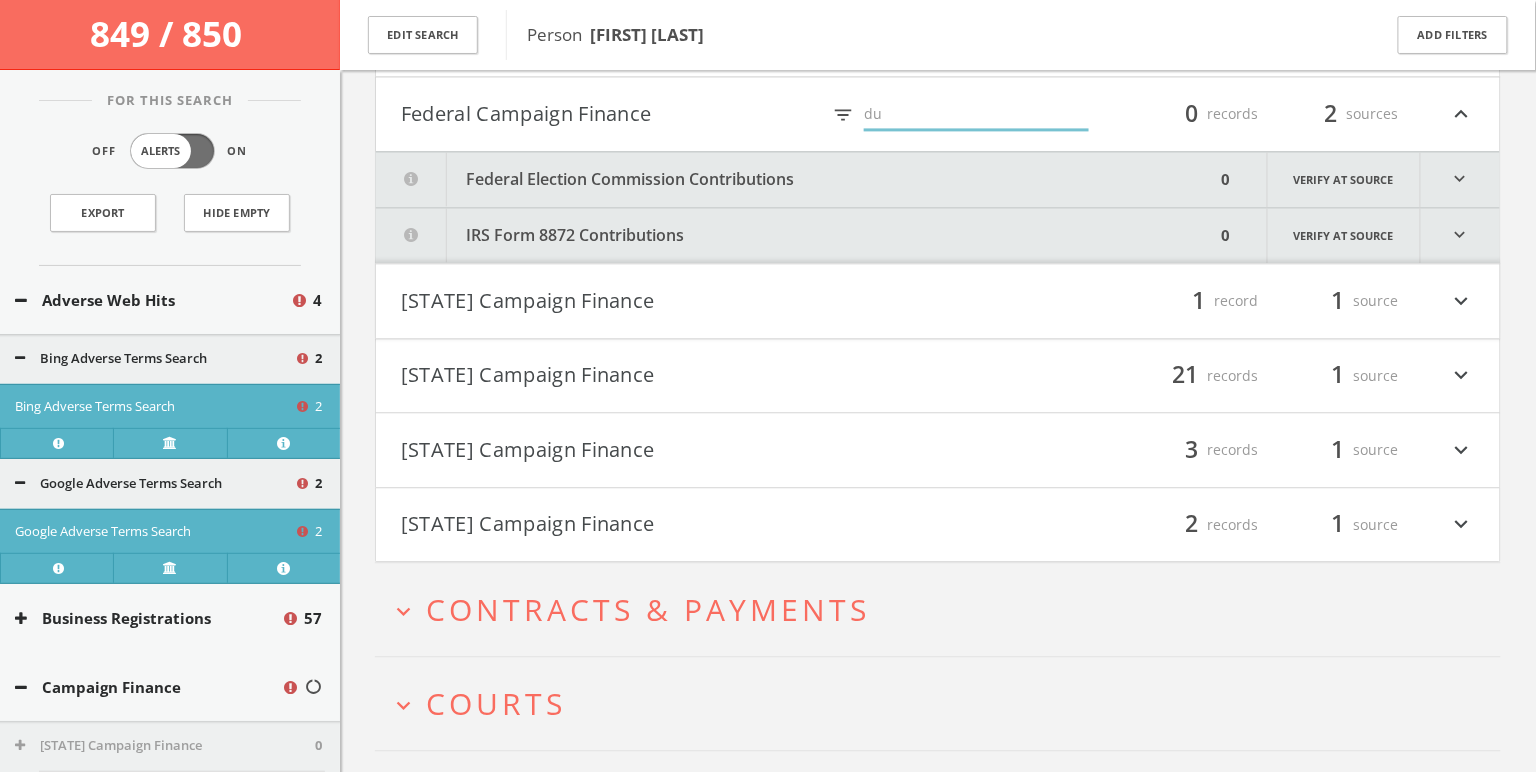 type on "d" 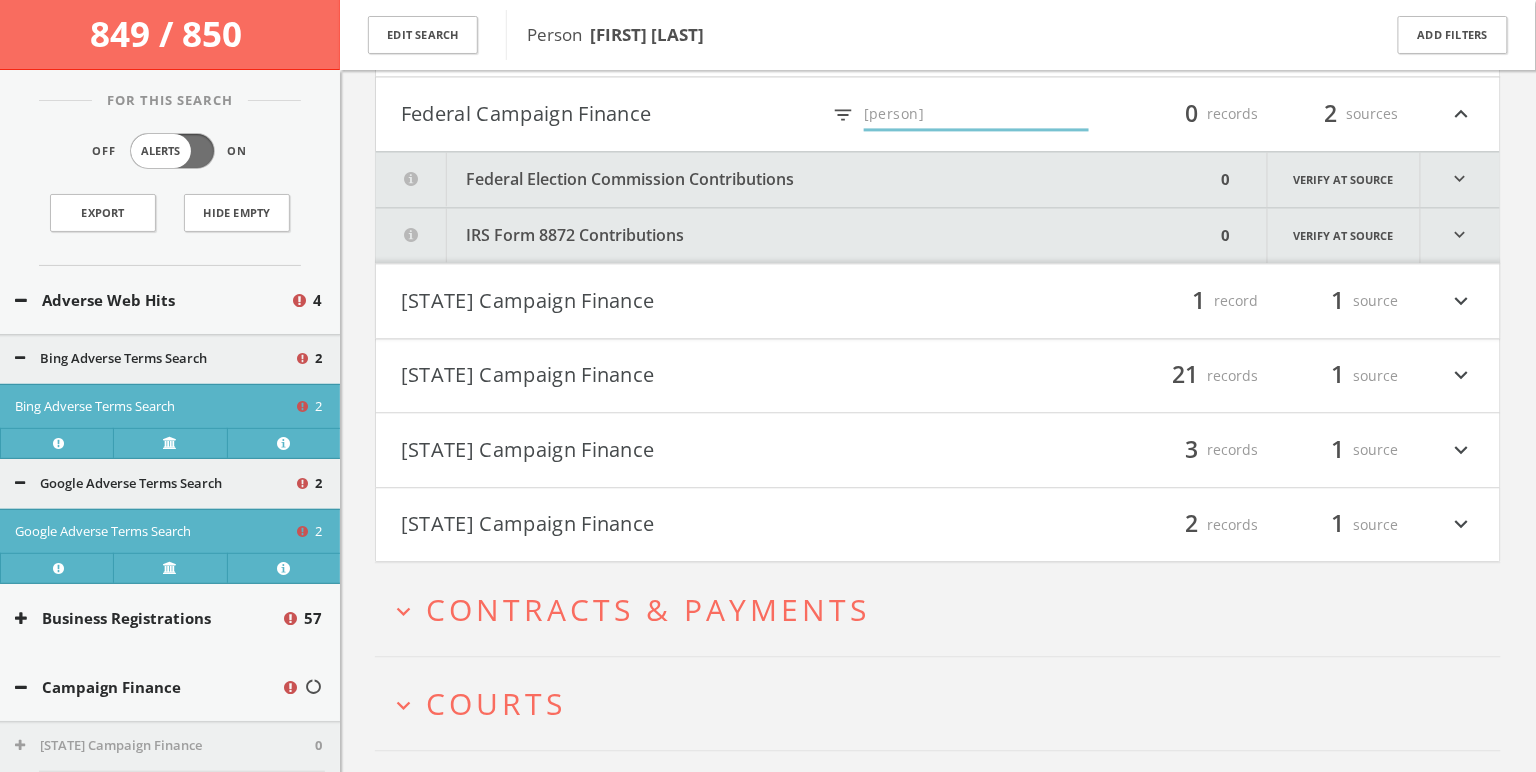 type on "[PERSON]" 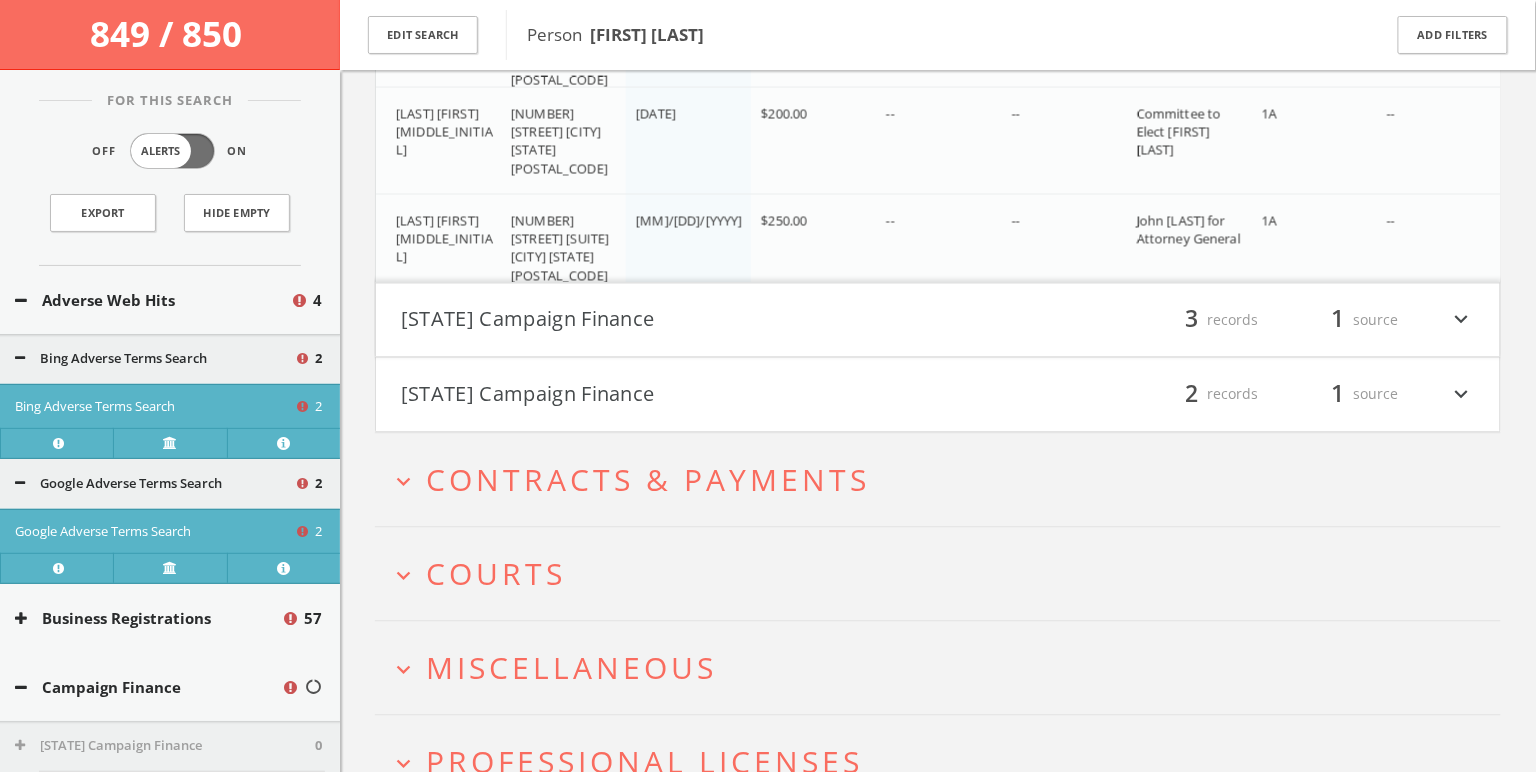 scroll, scrollTop: 3360, scrollLeft: 0, axis: vertical 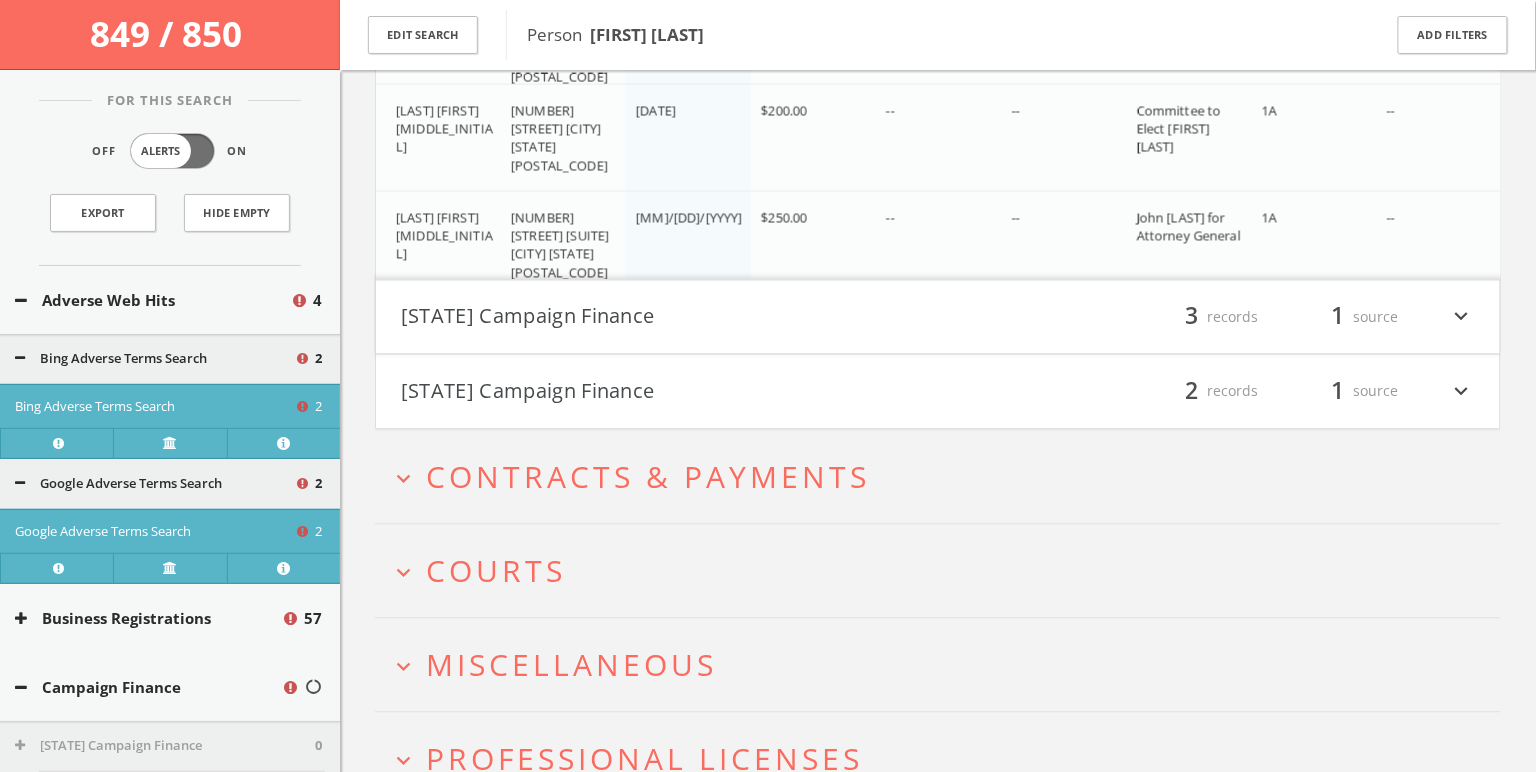click on "Courts" at bounding box center (496, 571) 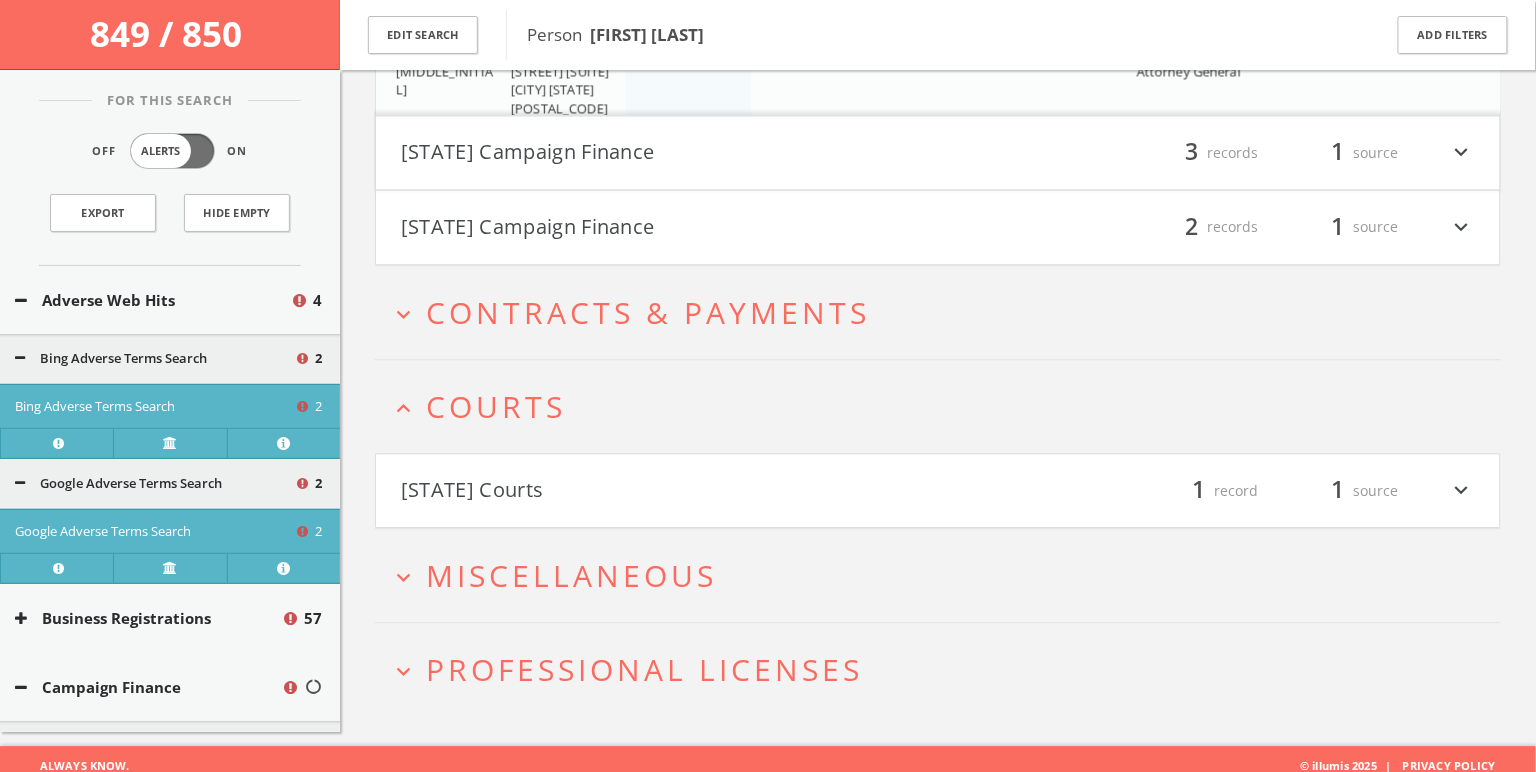 click on "Iowa Courts filter_list 1 record  1 source  expand_more" at bounding box center (938, 491) 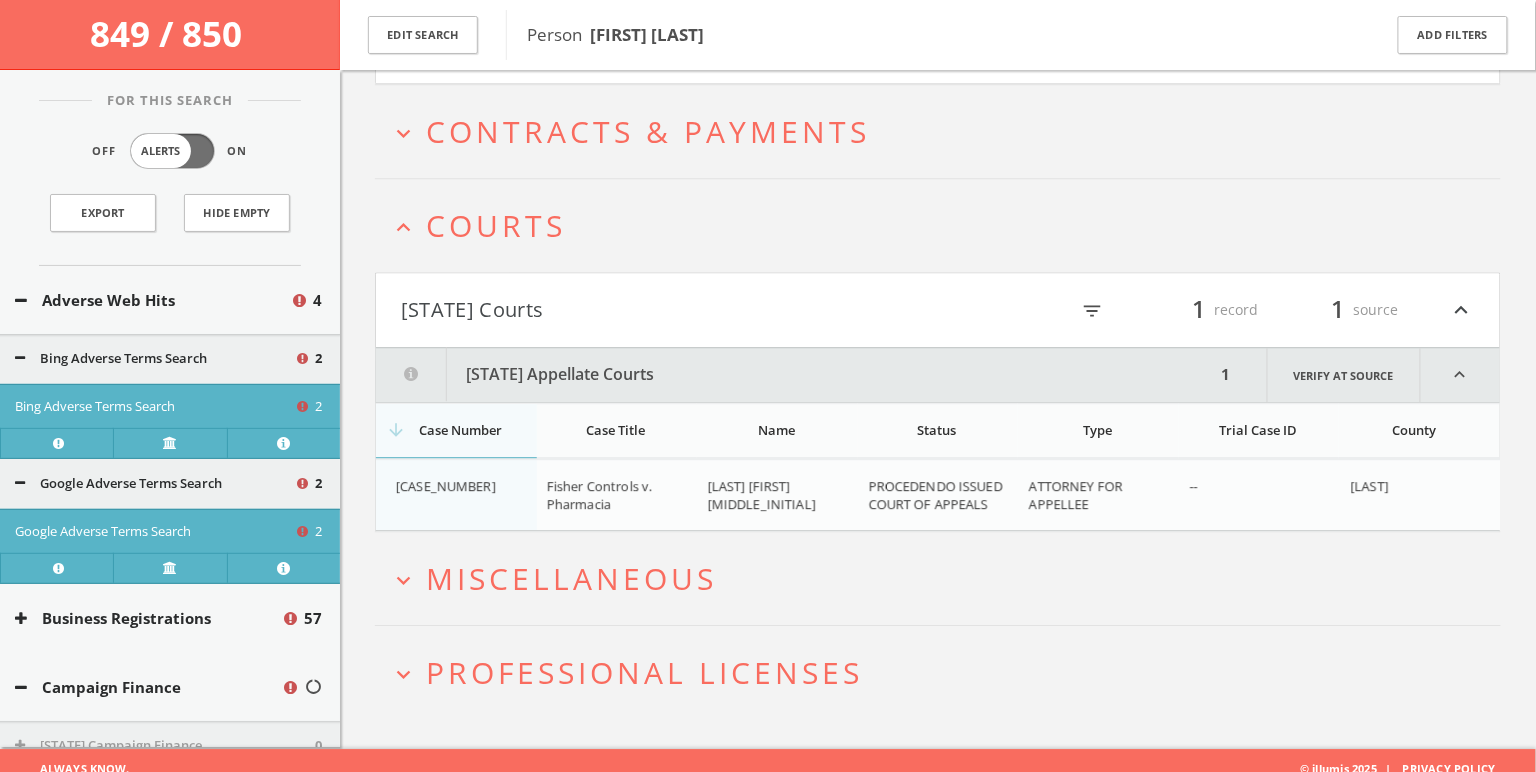 scroll, scrollTop: 3707, scrollLeft: 0, axis: vertical 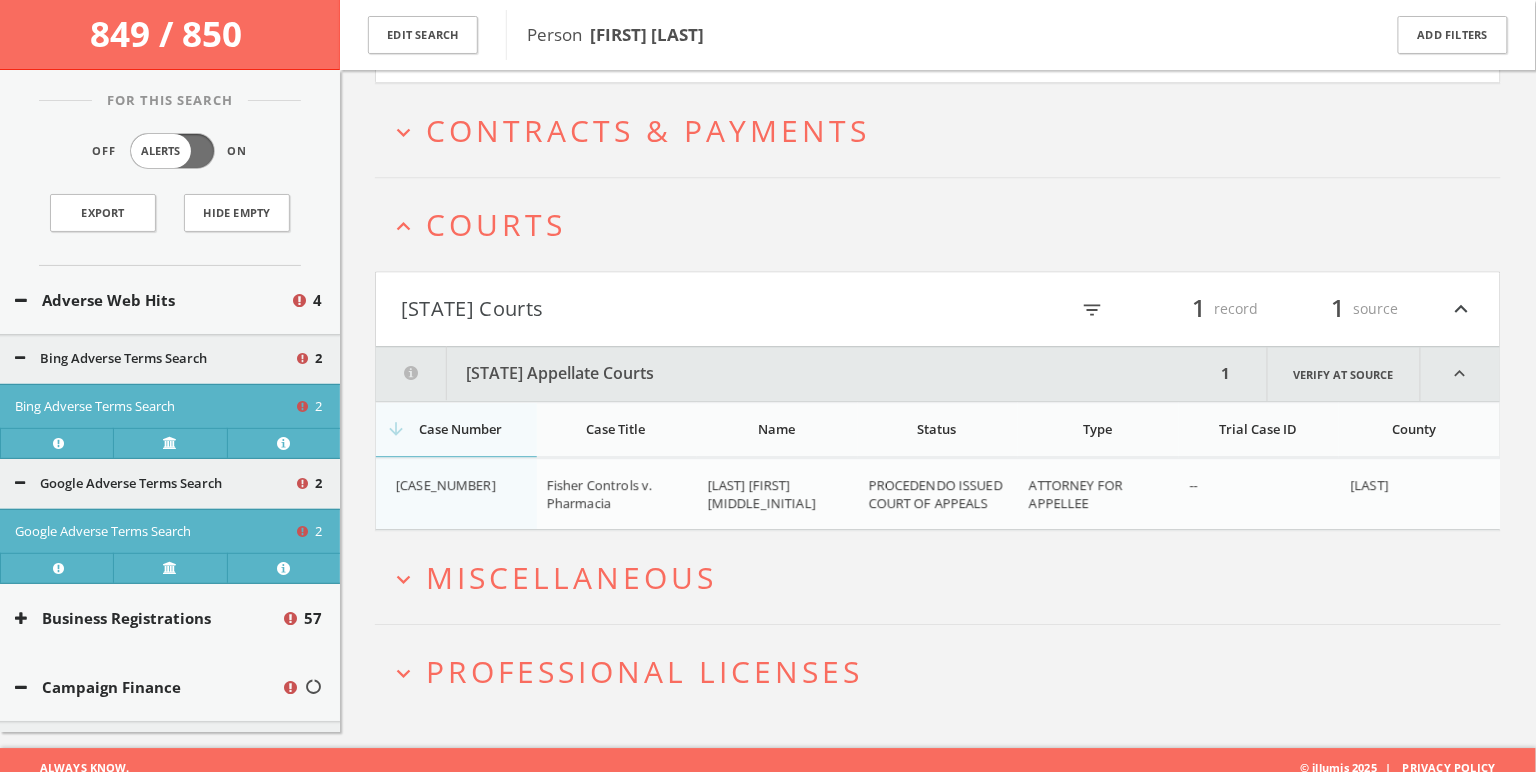 click on "Miscellaneous" at bounding box center [571, 577] 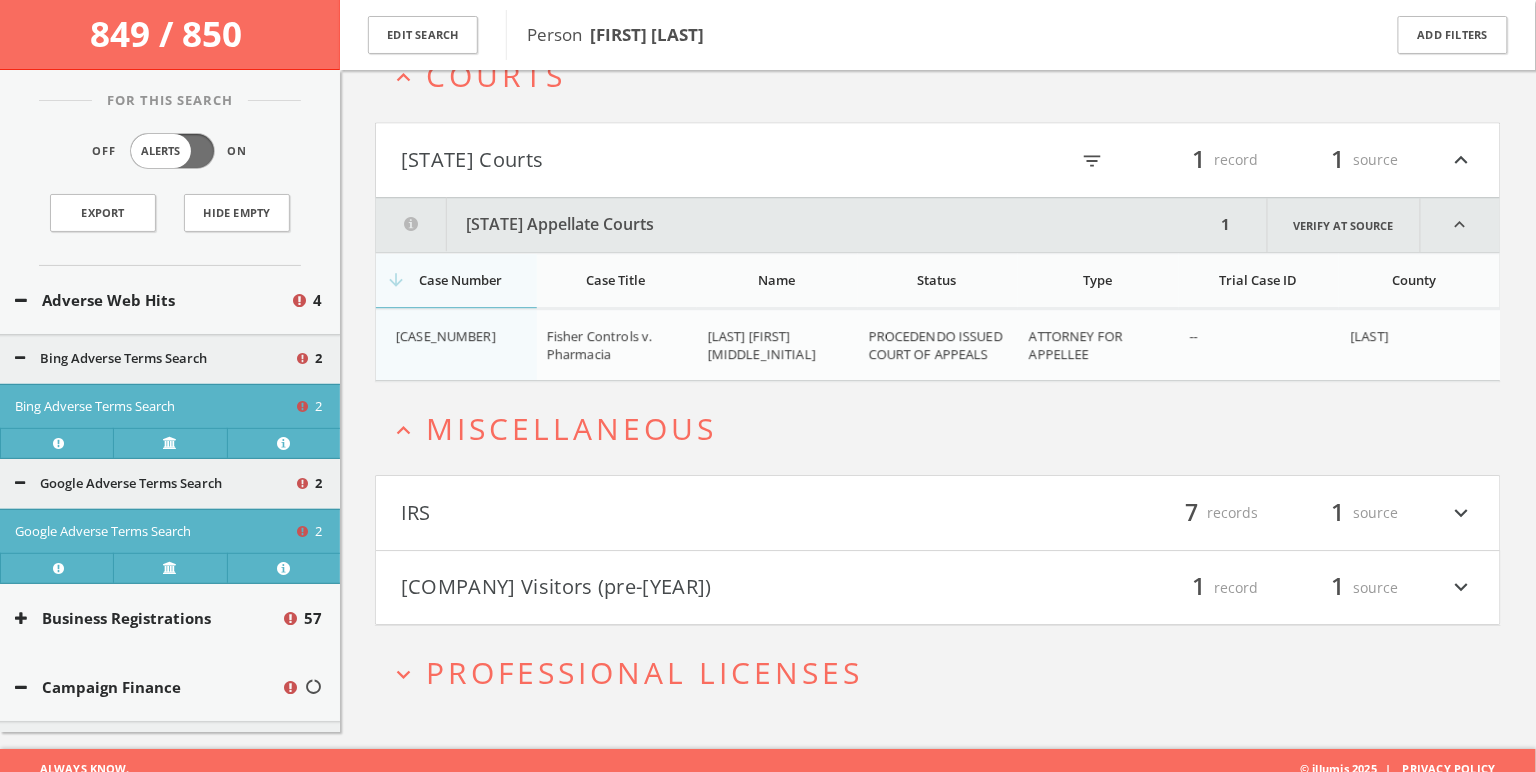 click on "White House Visitors (pre-[YEAR]) filter_list 1 record  1 source  expand_more" at bounding box center [938, 588] 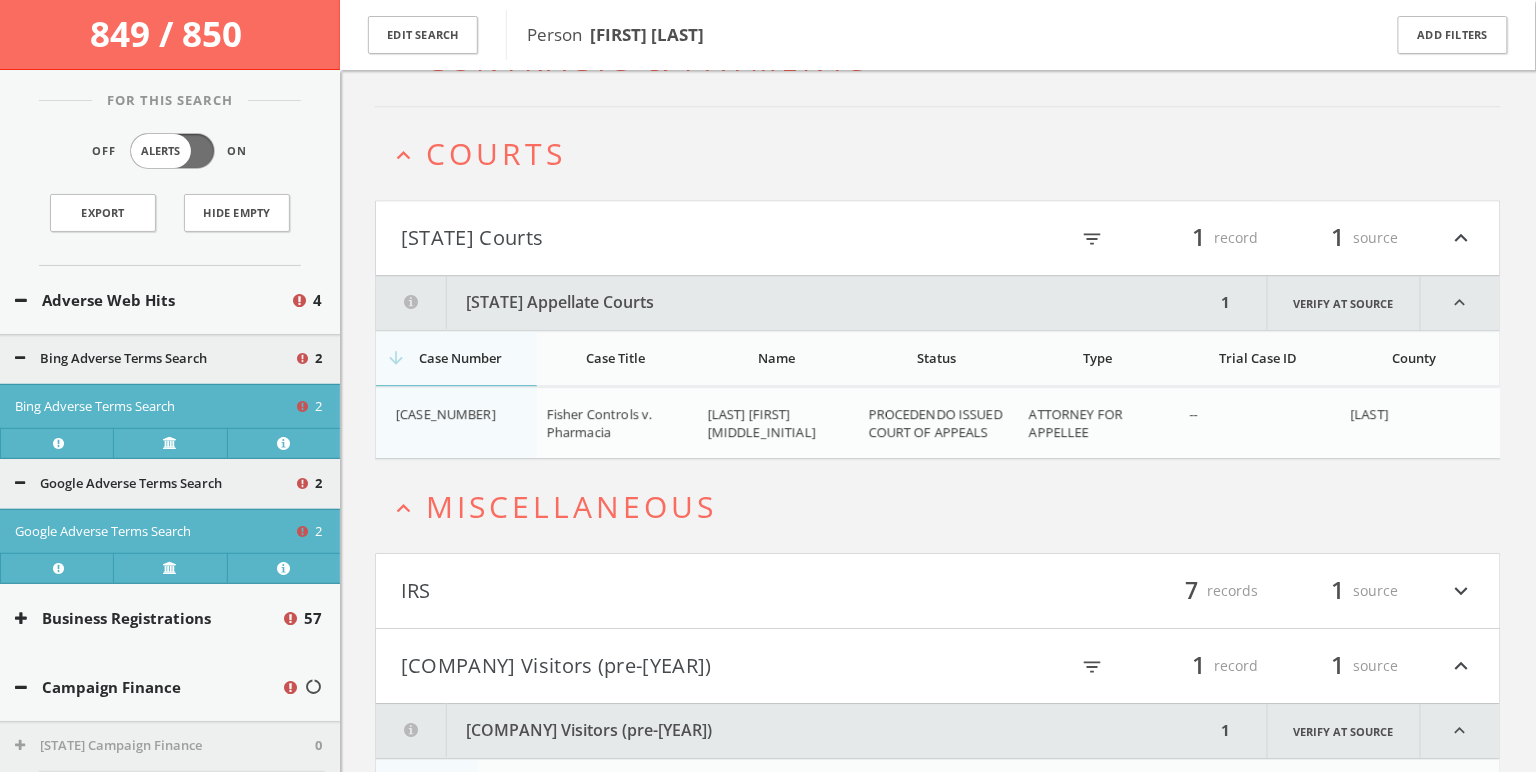 scroll, scrollTop: 3764, scrollLeft: 0, axis: vertical 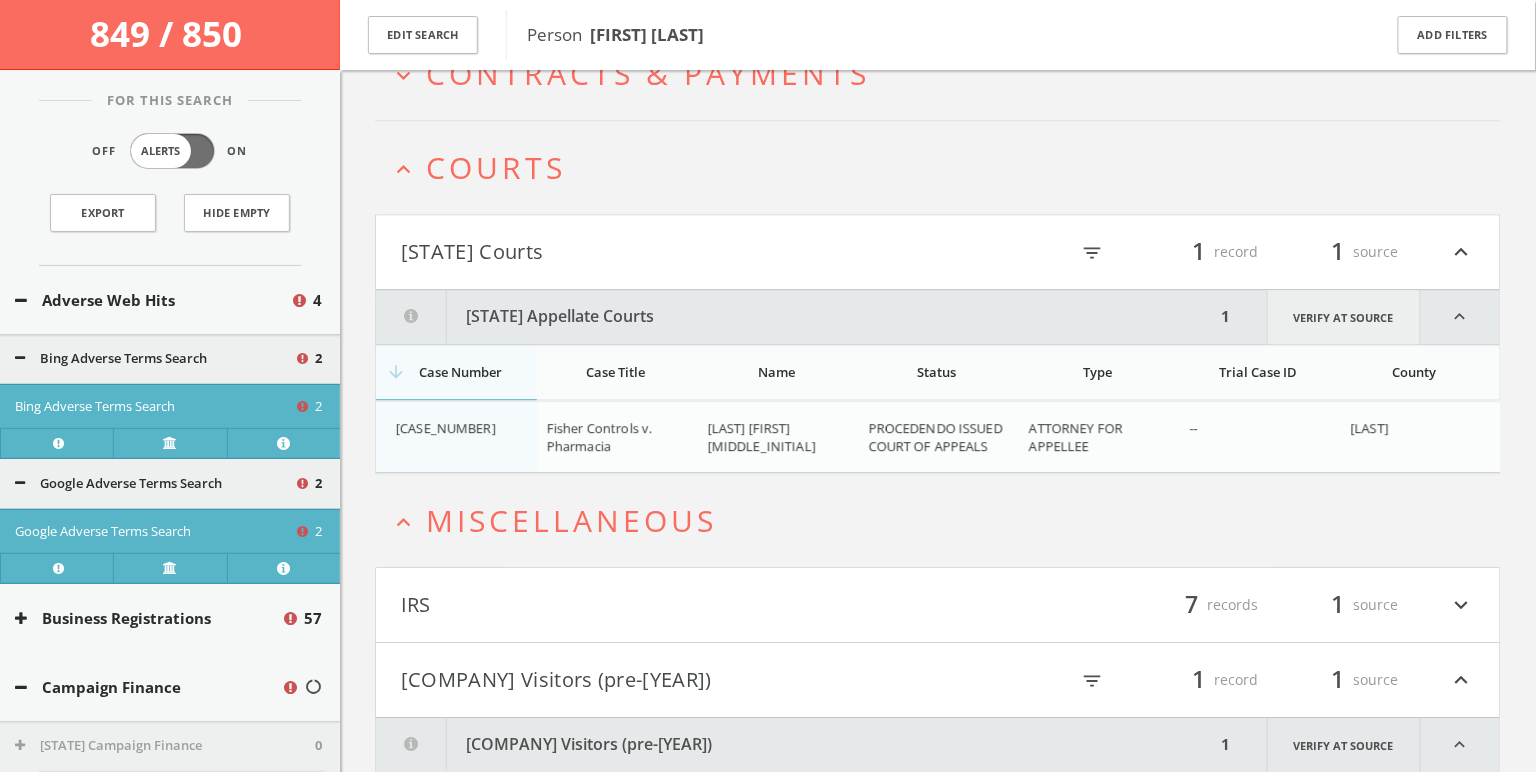 click on "Verify at source" at bounding box center (1344, 317) 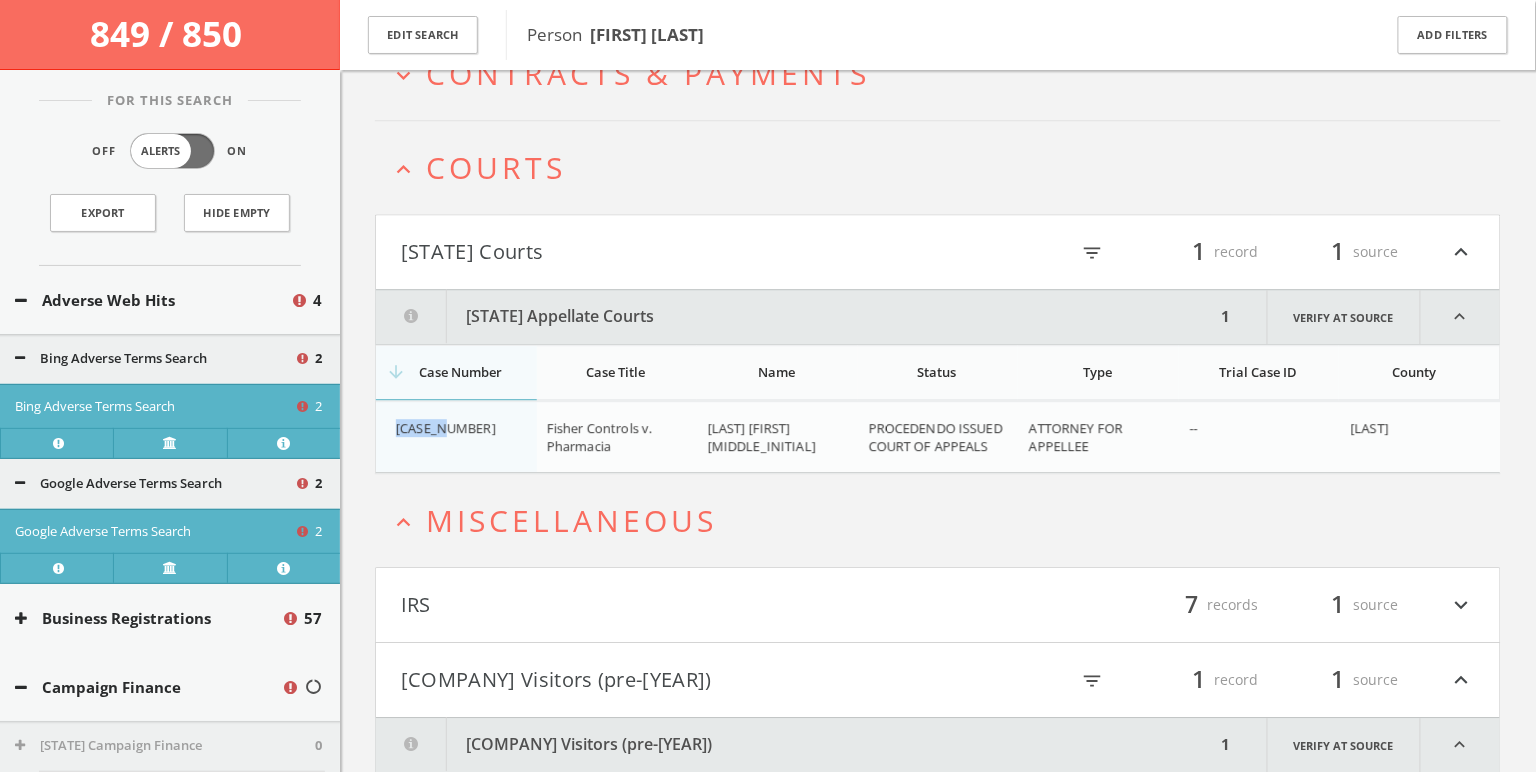 drag, startPoint x: 458, startPoint y: 420, endPoint x: 380, endPoint y: 418, distance: 78.025635 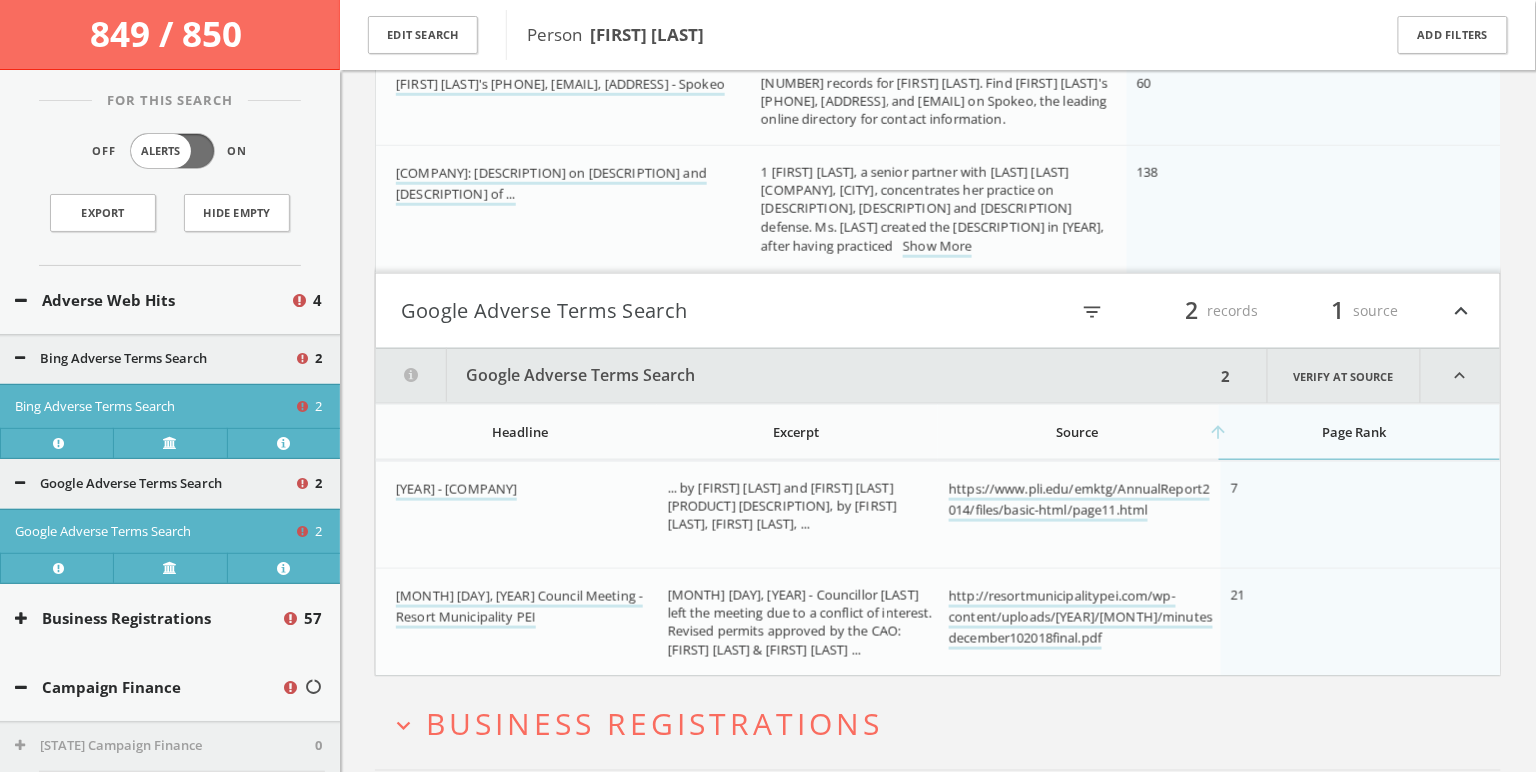 scroll, scrollTop: 475, scrollLeft: 0, axis: vertical 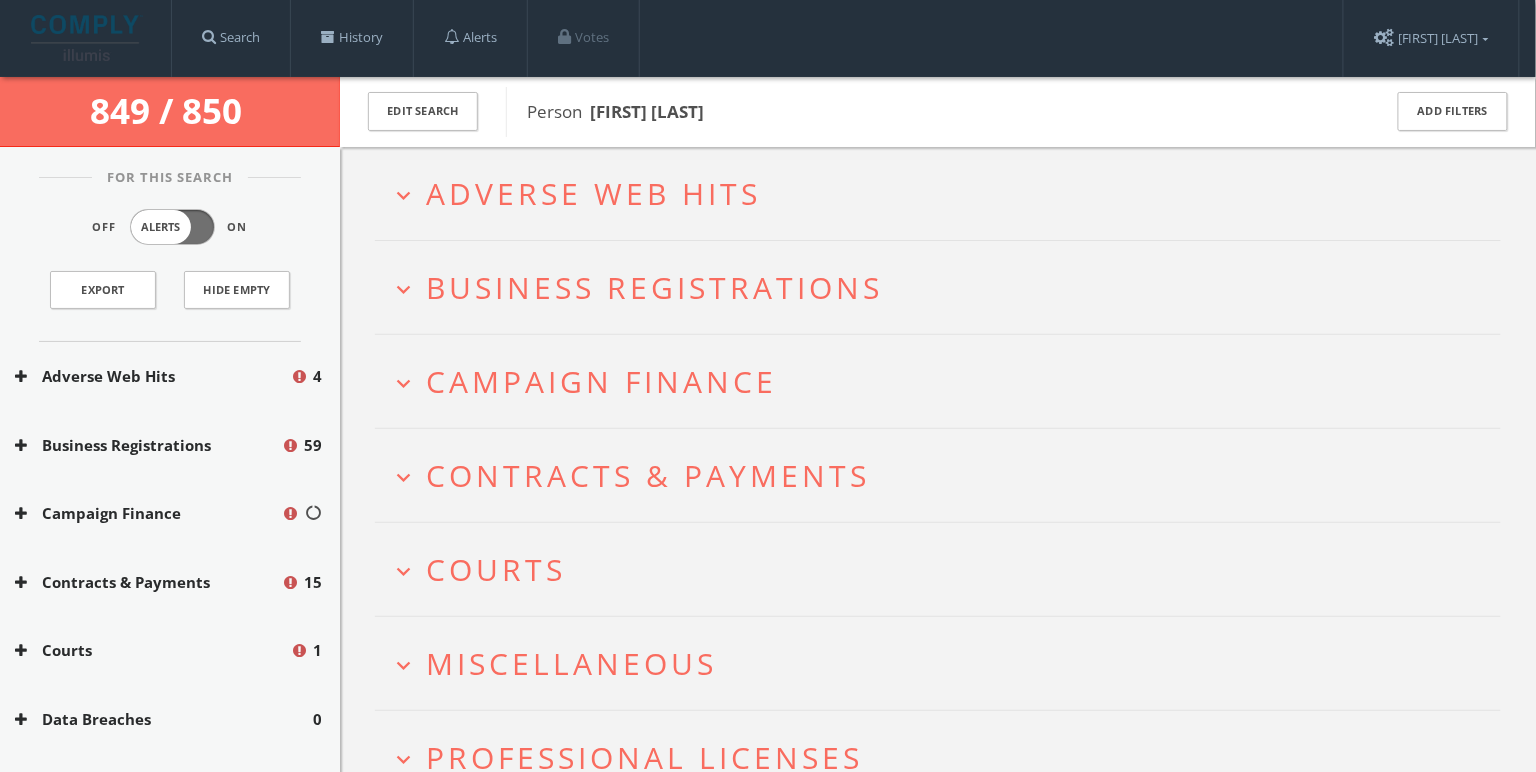 click on "Adverse Web Hits" at bounding box center [593, 193] 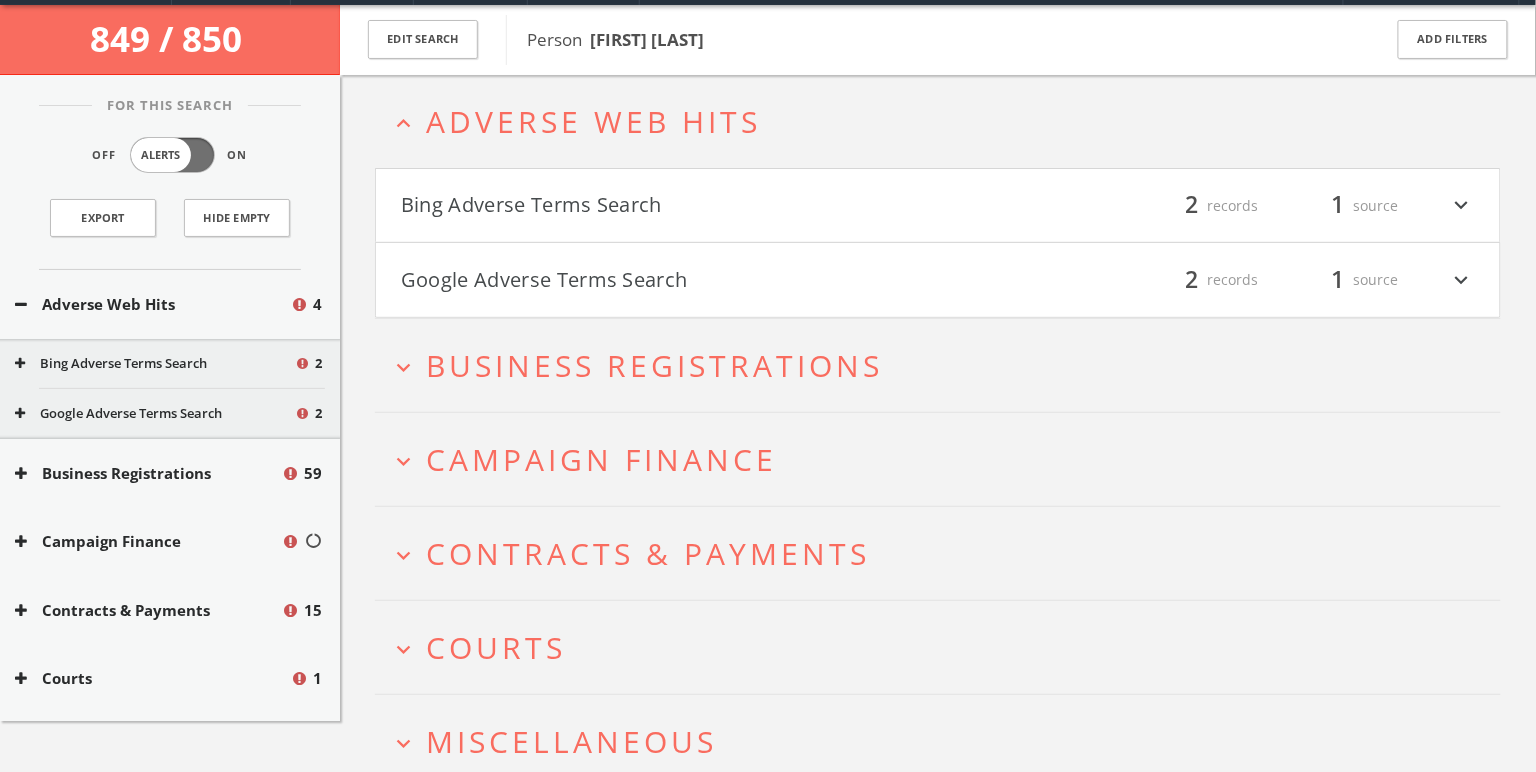 click on "Bing Adverse Terms Search filter_list 2 records 1 source  expand_more" at bounding box center (938, 206) 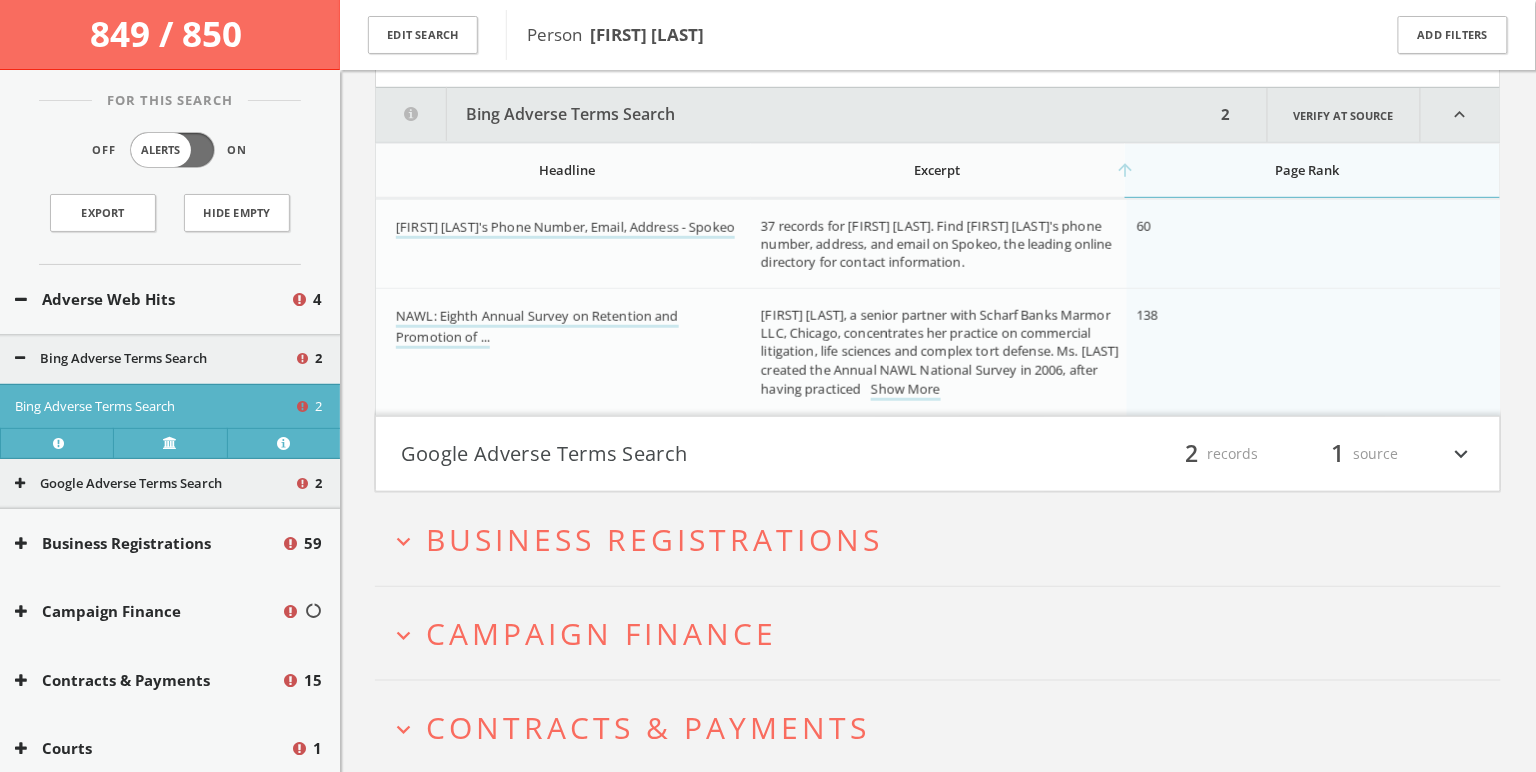 scroll, scrollTop: 242, scrollLeft: 0, axis: vertical 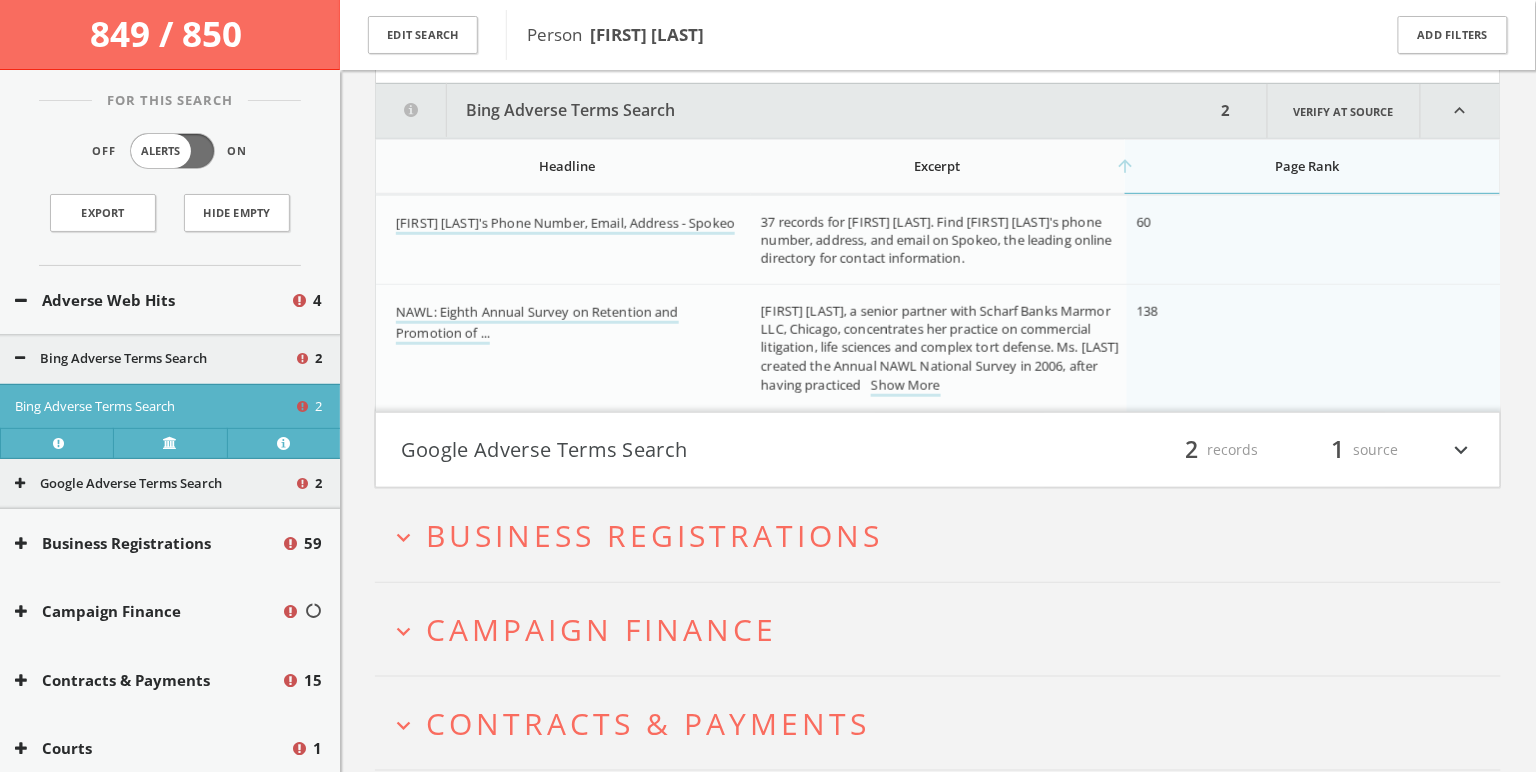 click on "Google Adverse Terms Search" at bounding box center [669, 450] 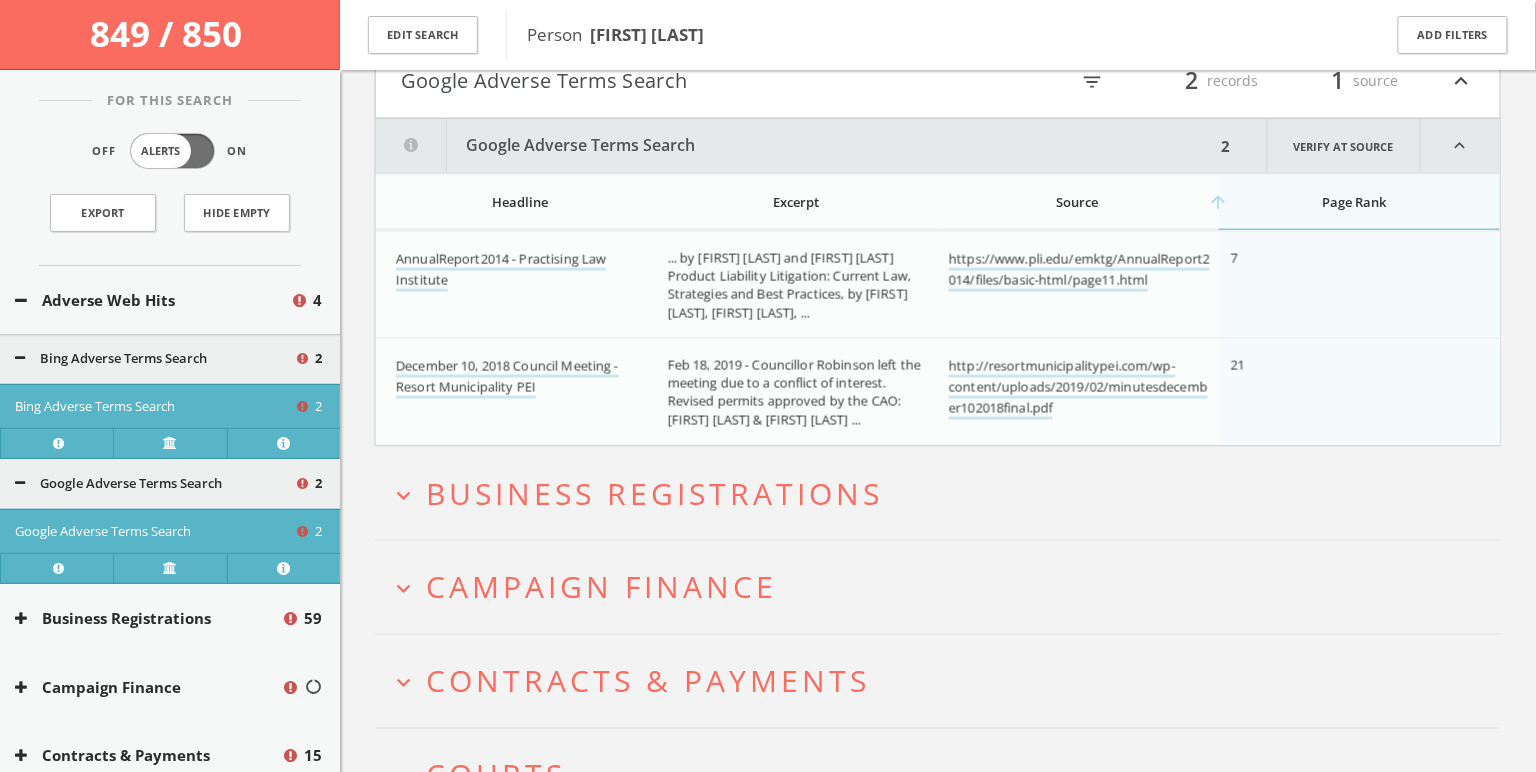 scroll, scrollTop: 656, scrollLeft: 0, axis: vertical 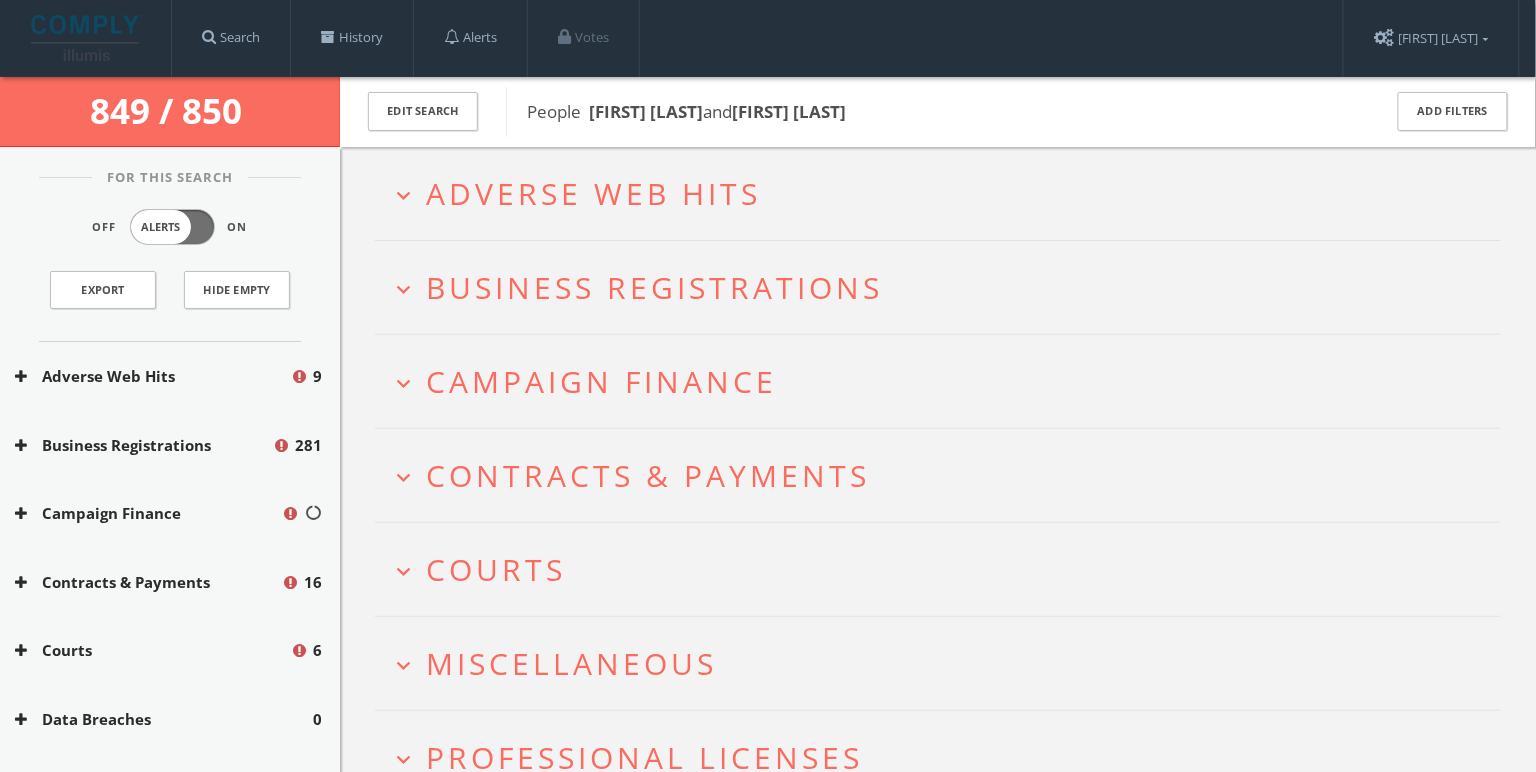 click on "Adverse Web Hits" at bounding box center [593, 193] 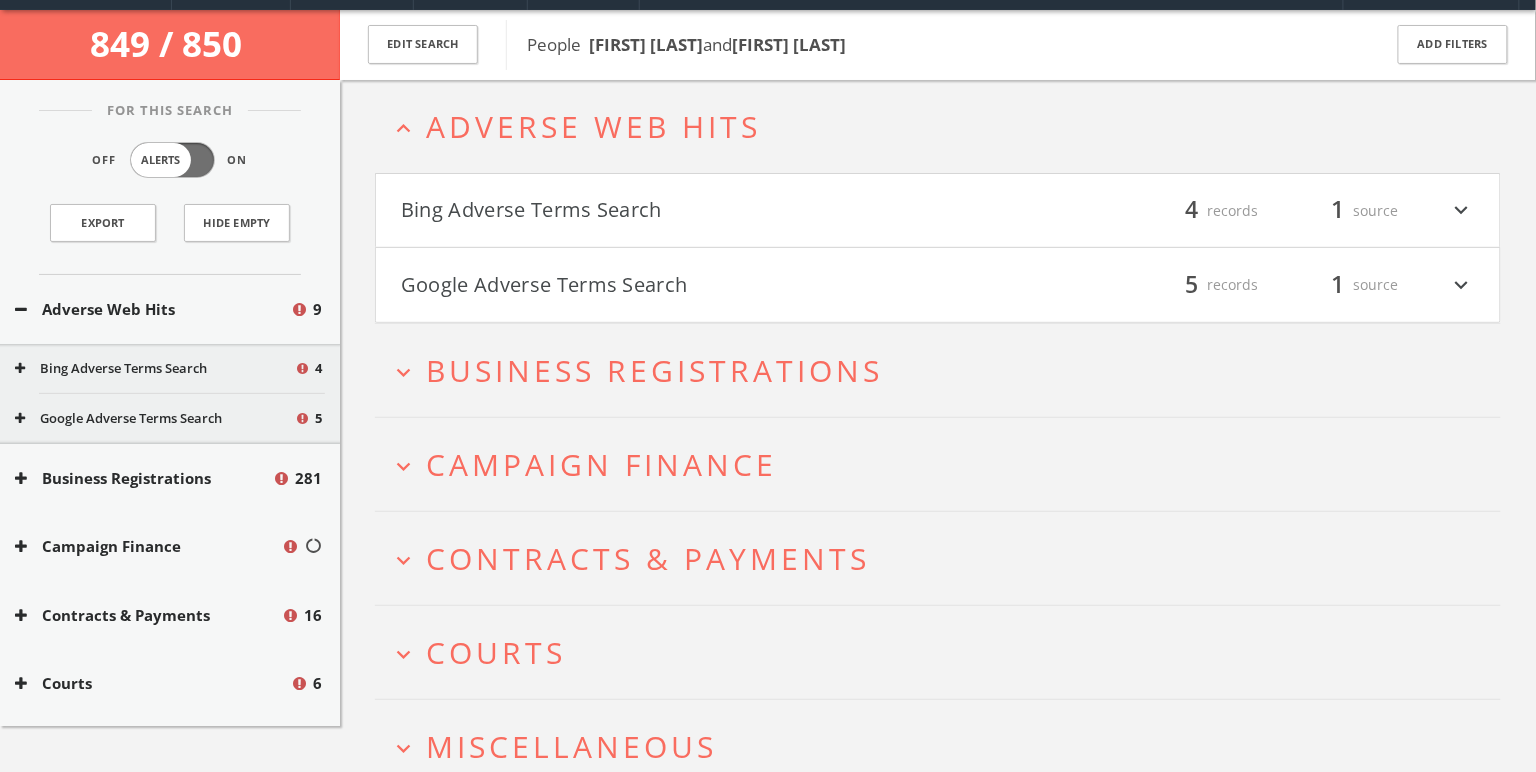 click on "Bing Adverse Terms Search" at bounding box center (669, 211) 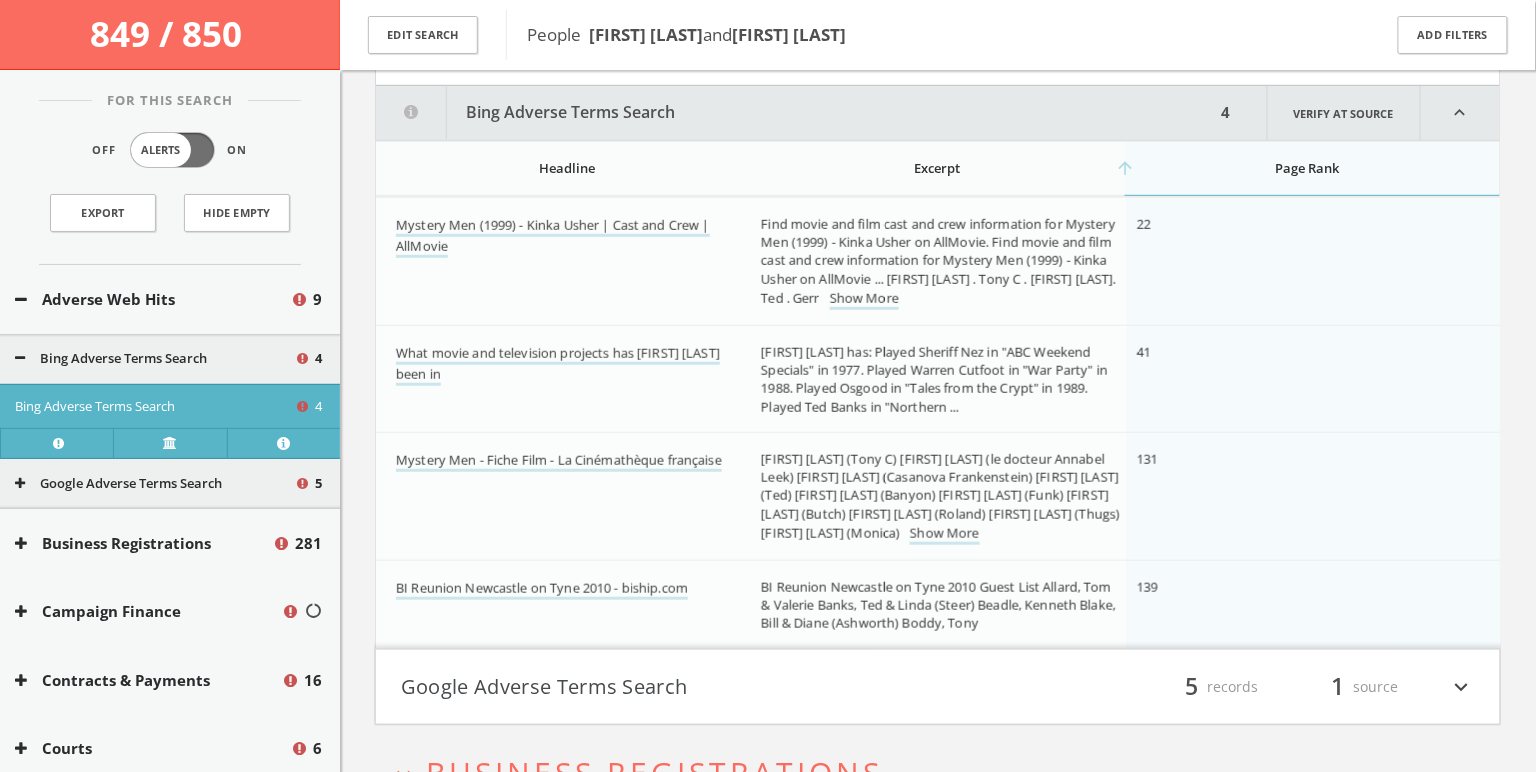 scroll, scrollTop: 243, scrollLeft: 0, axis: vertical 